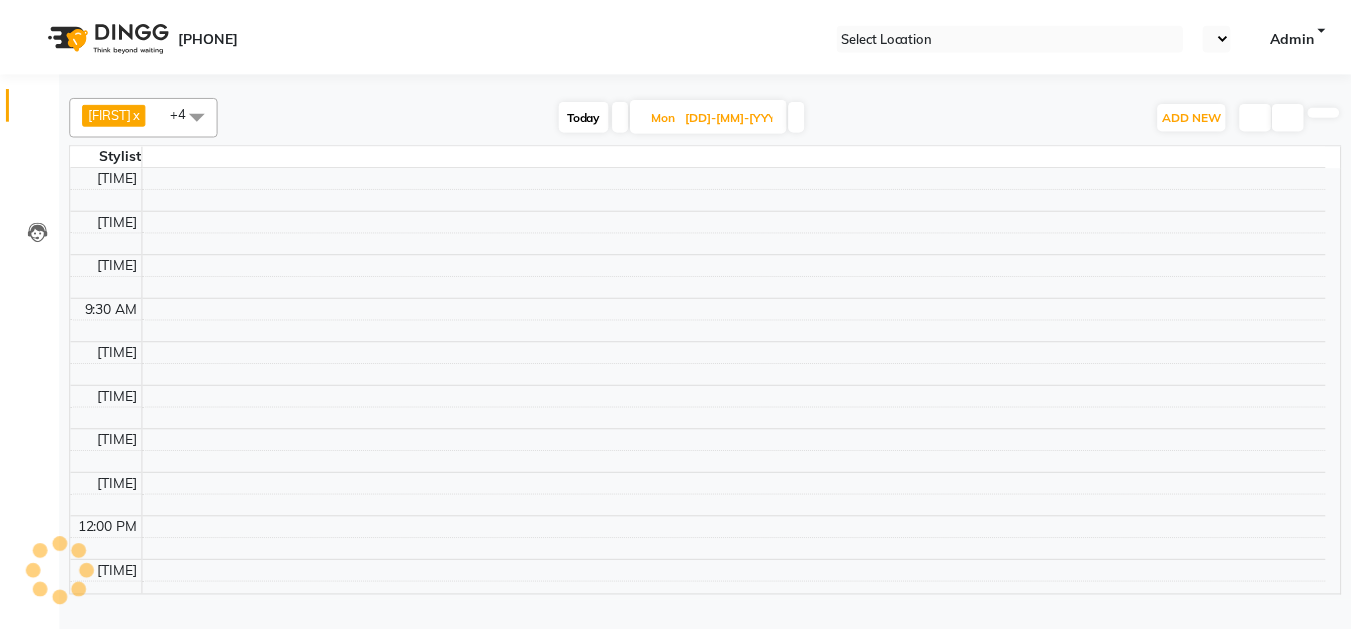 scroll, scrollTop: 0, scrollLeft: 0, axis: both 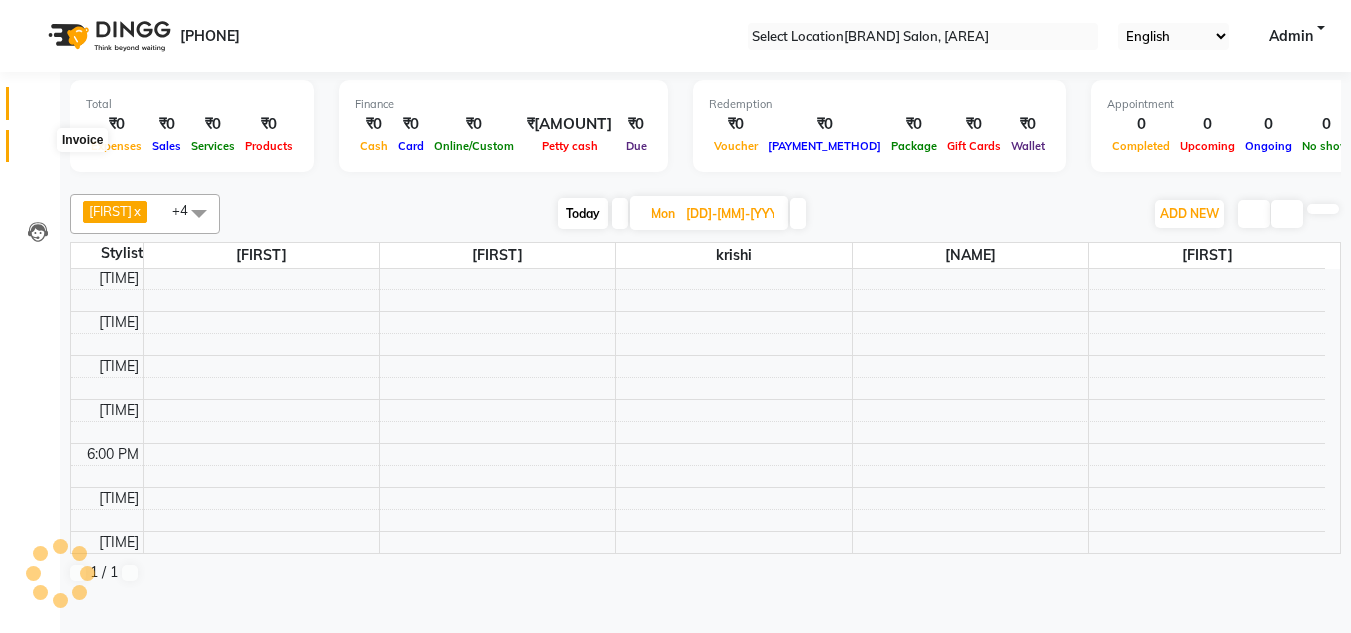 click at bounding box center (38, 151) 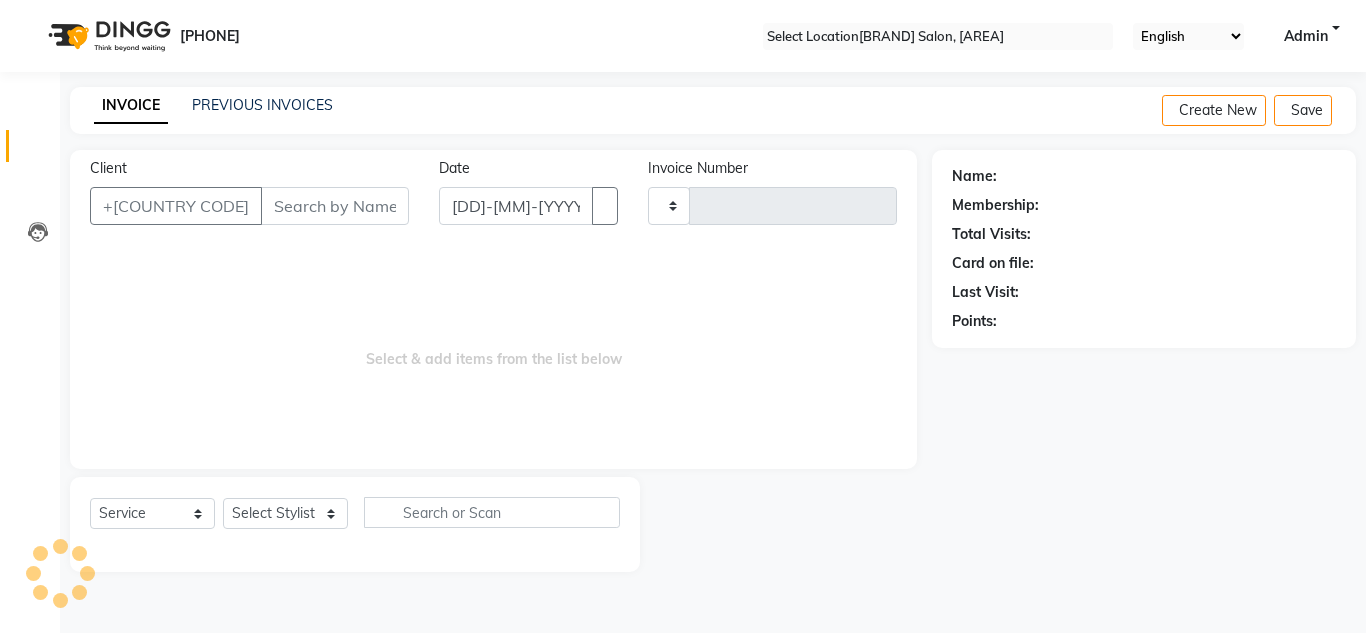 click on "Client" at bounding box center [335, 206] 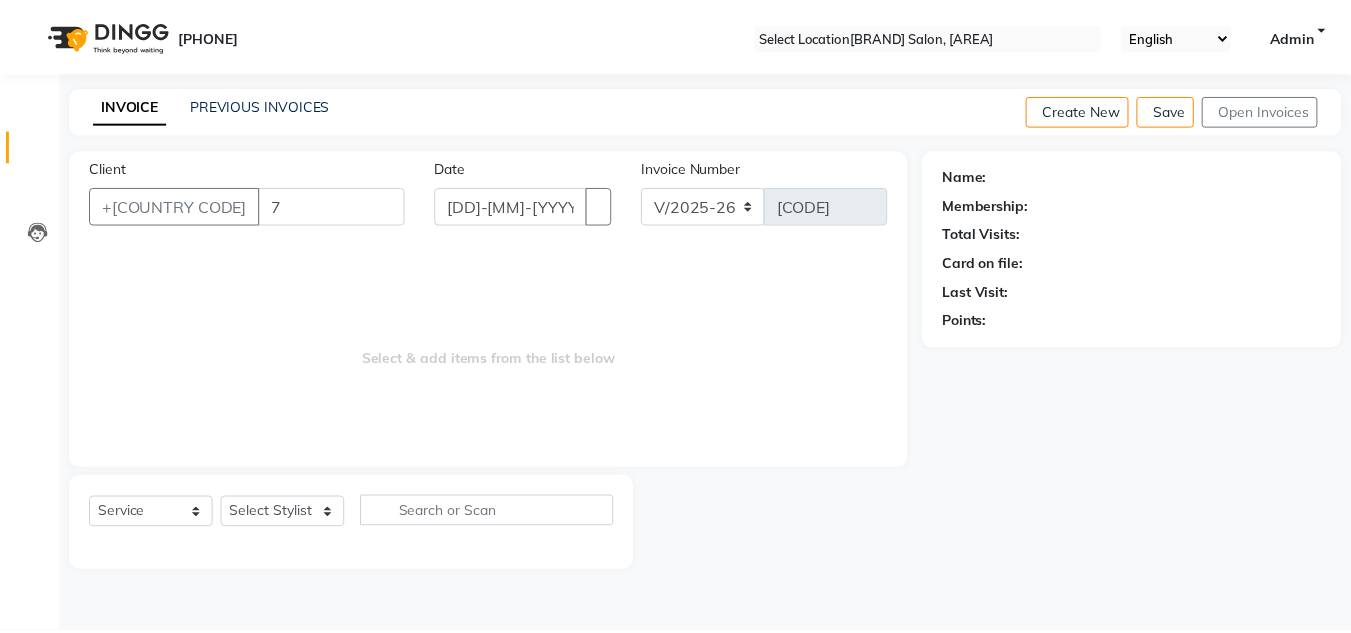 scroll, scrollTop: 0, scrollLeft: 0, axis: both 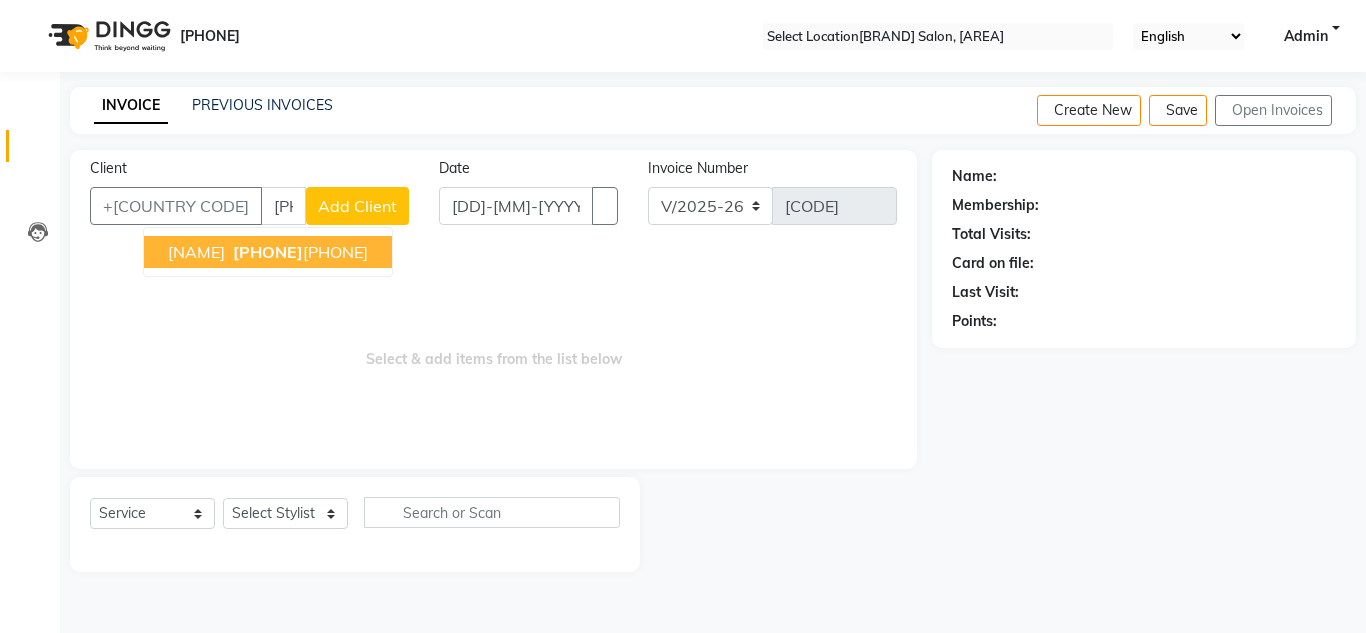 click on "[PHONE]" at bounding box center (298, 252) 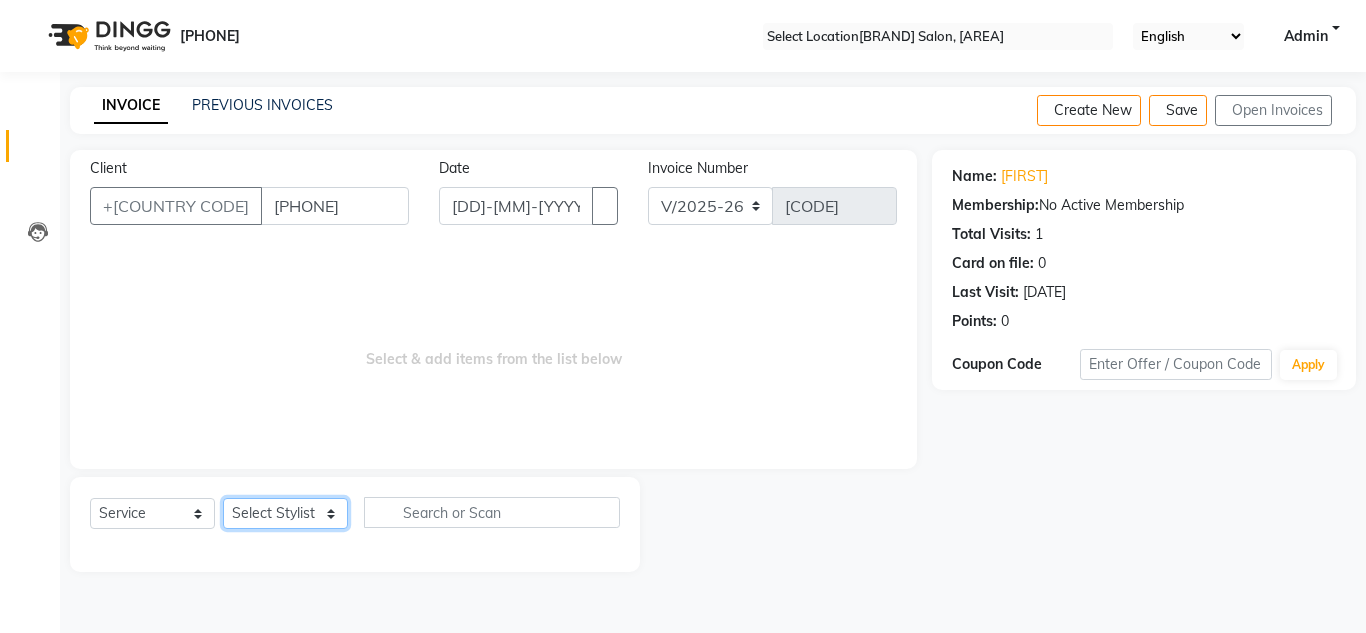click on "Select Stylist [NAME]   [NAME] [NAME] [NAME]  [NAME]   [FIRST] [LAST]  [NAME]" at bounding box center (285, 513) 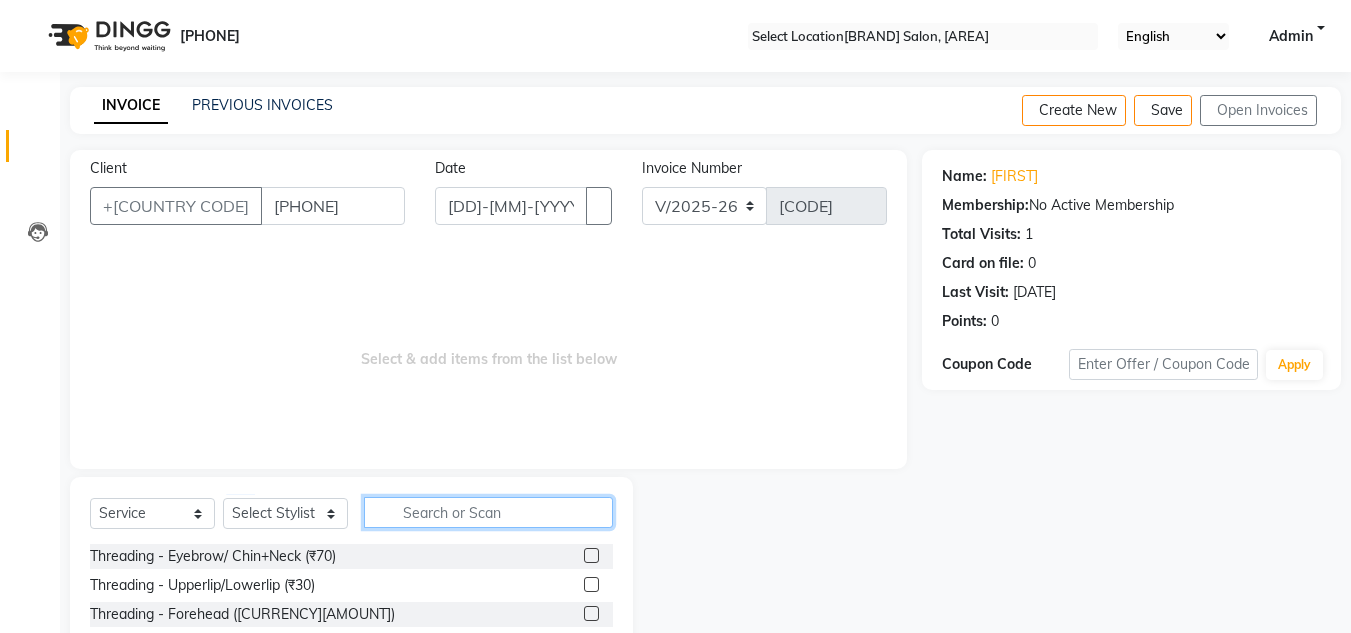 click at bounding box center [488, 512] 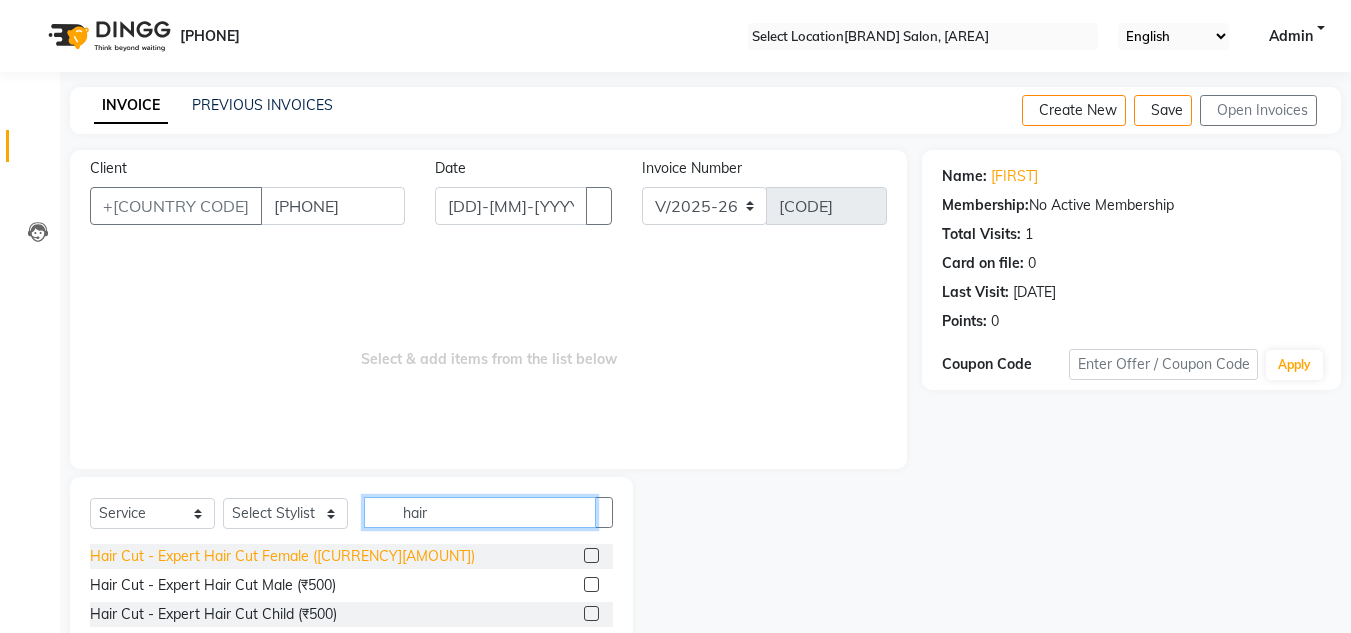 type on "hair" 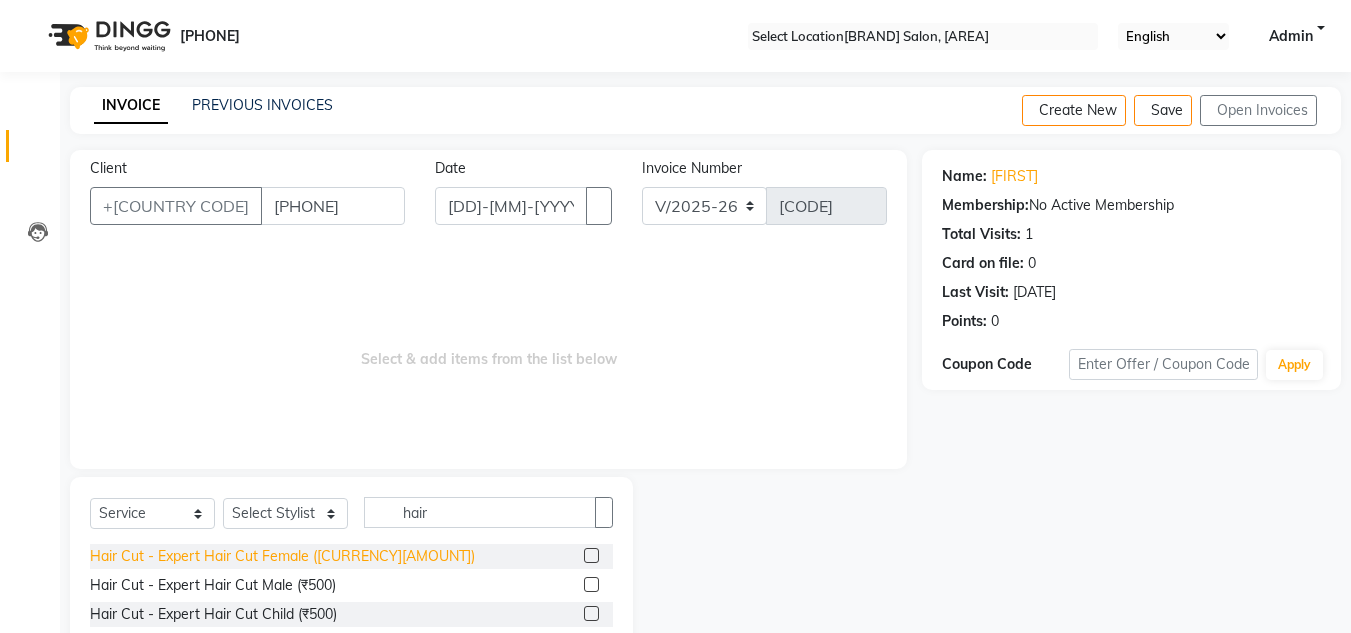 click on "Hair Cut - Expert Hair Cut Female ([CURRENCY][AMOUNT])" at bounding box center [282, 556] 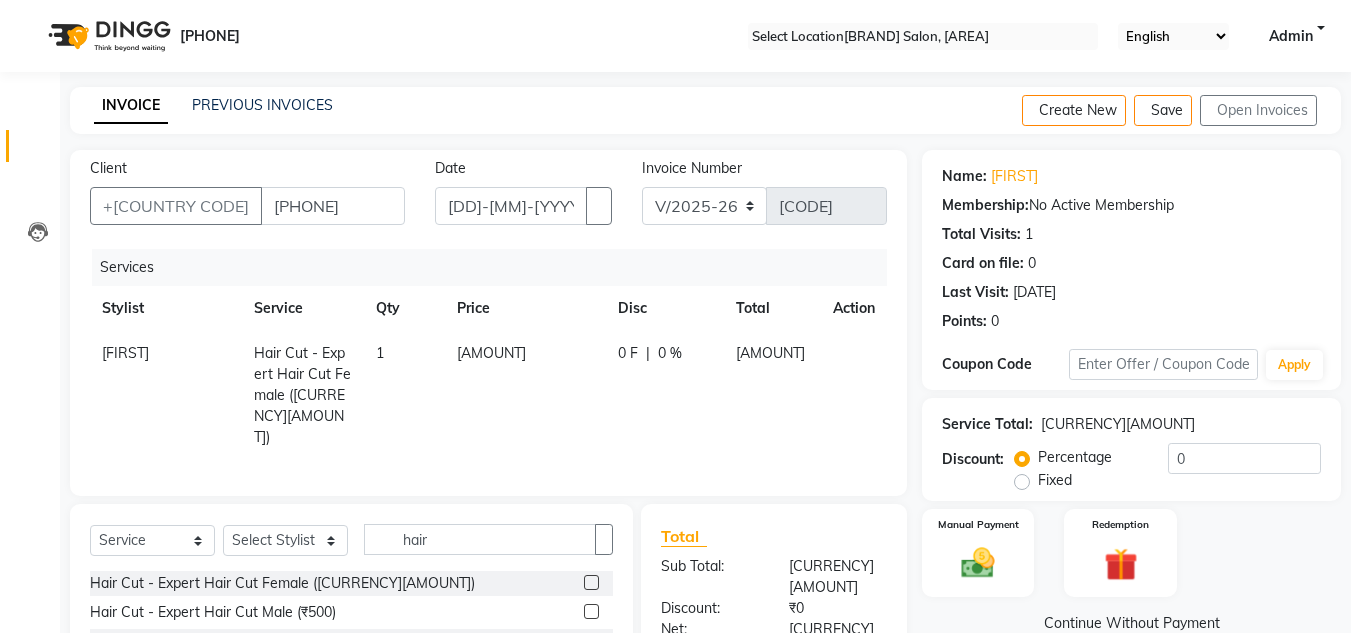 click on "[AMOUNT]" at bounding box center [125, 353] 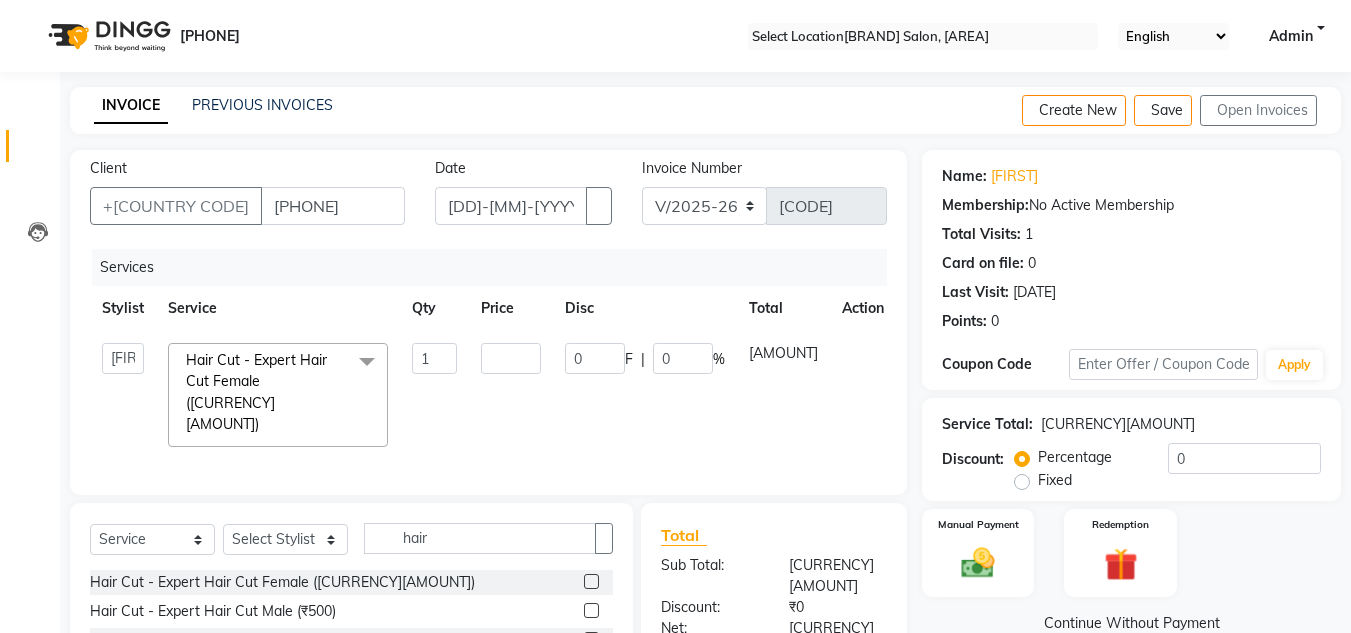 click on "[AMOUNT]" at bounding box center (278, 395) 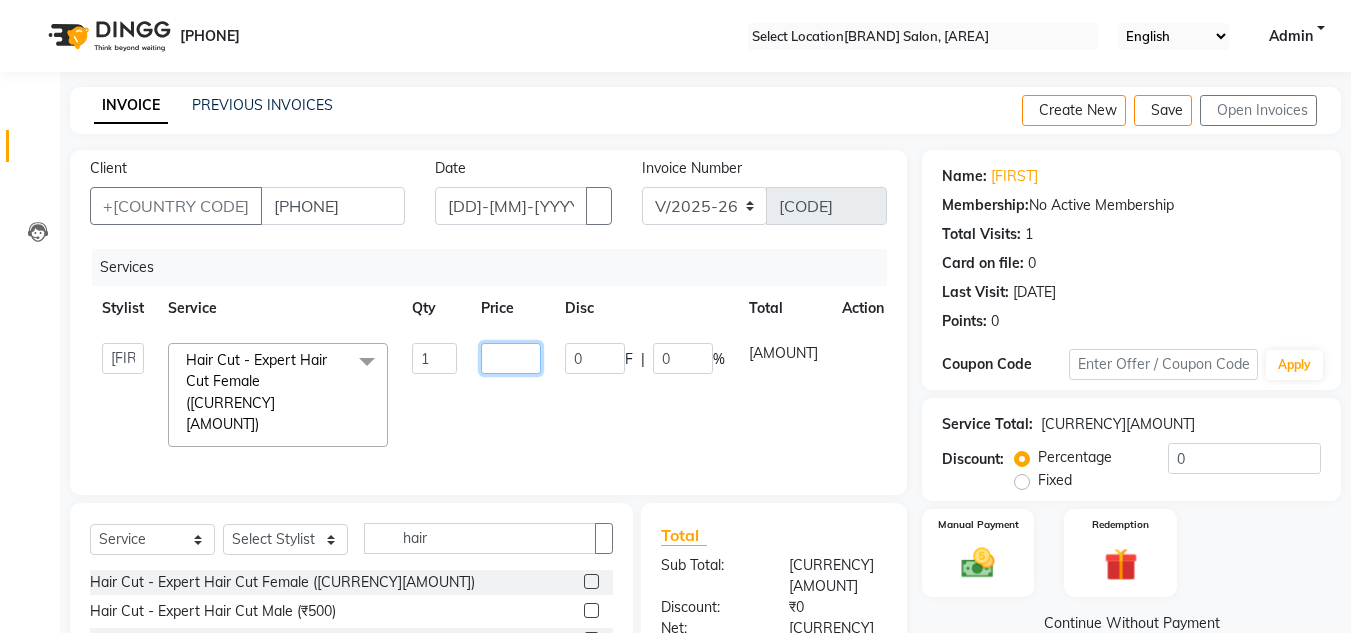 click on "[AMOUNT]" at bounding box center [434, 358] 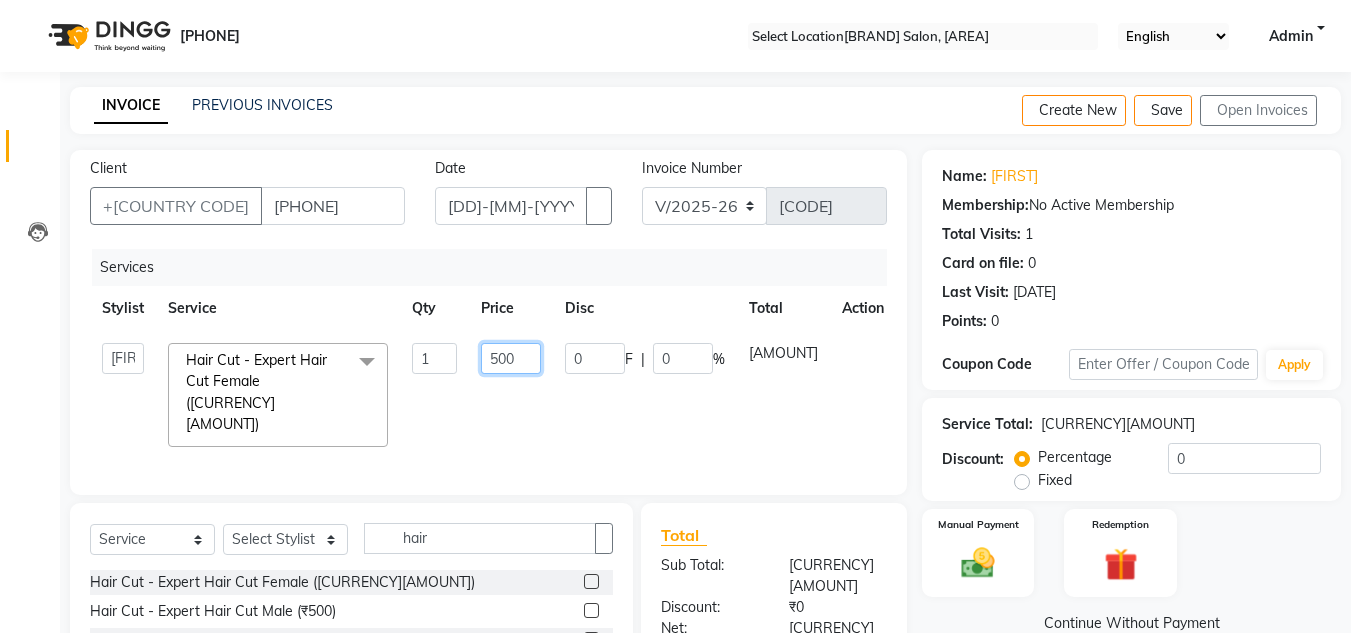 scroll, scrollTop: 100, scrollLeft: 0, axis: vertical 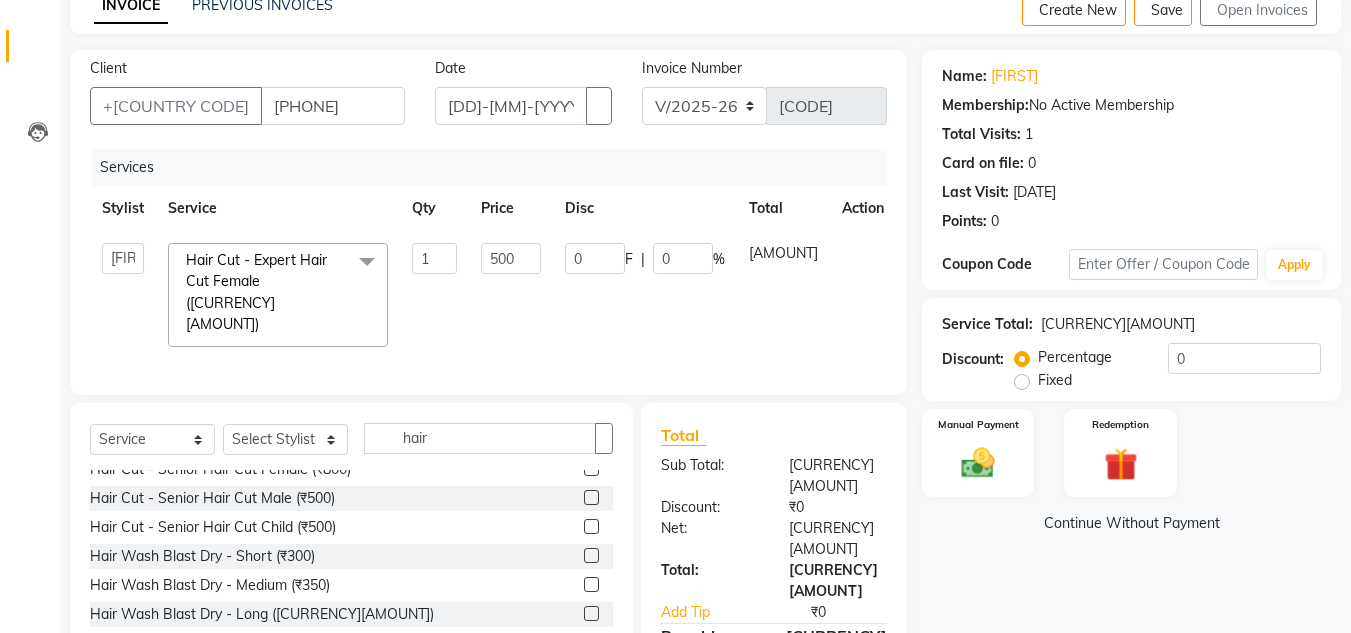 drag, startPoint x: 575, startPoint y: 528, endPoint x: 554, endPoint y: 523, distance: 21.587032 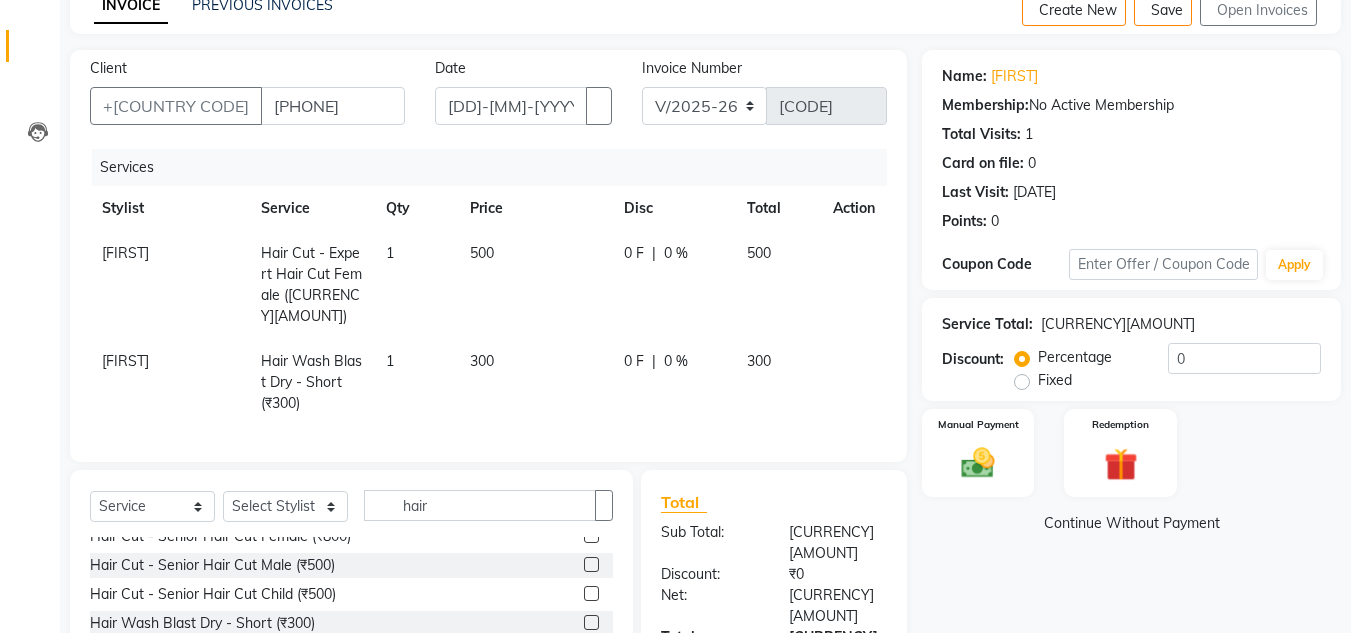 click on "[FIRST]" at bounding box center [125, 253] 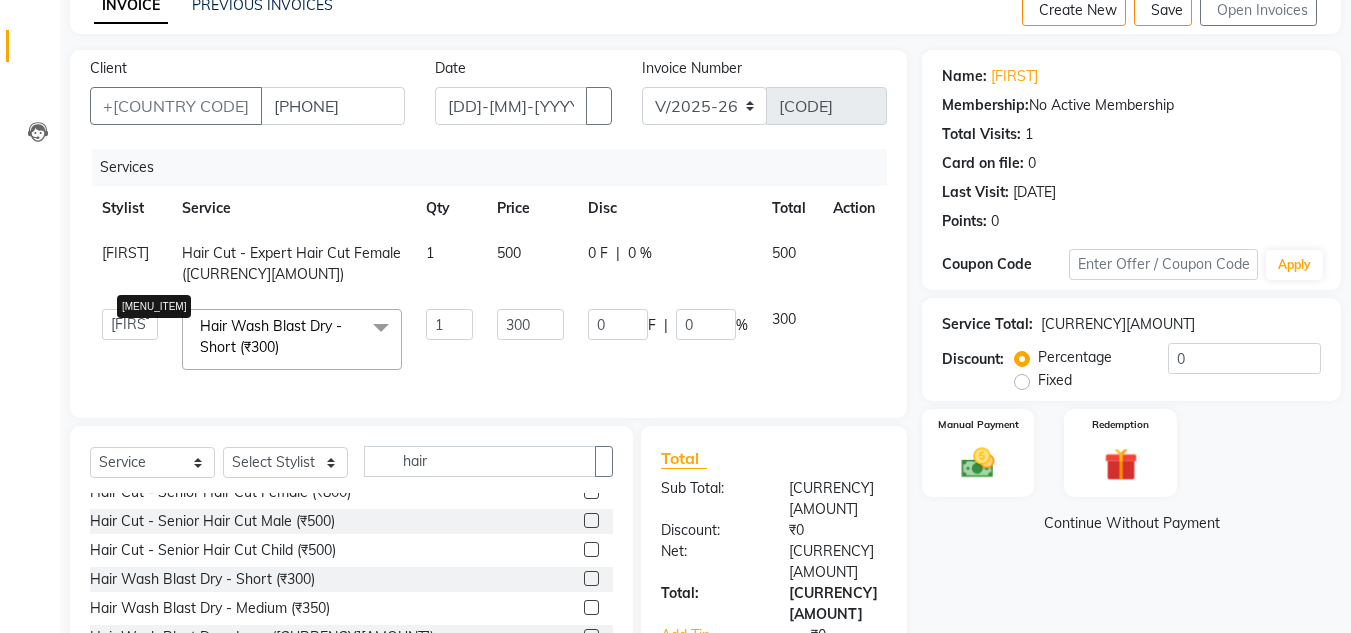 click at bounding box center [158, 340] 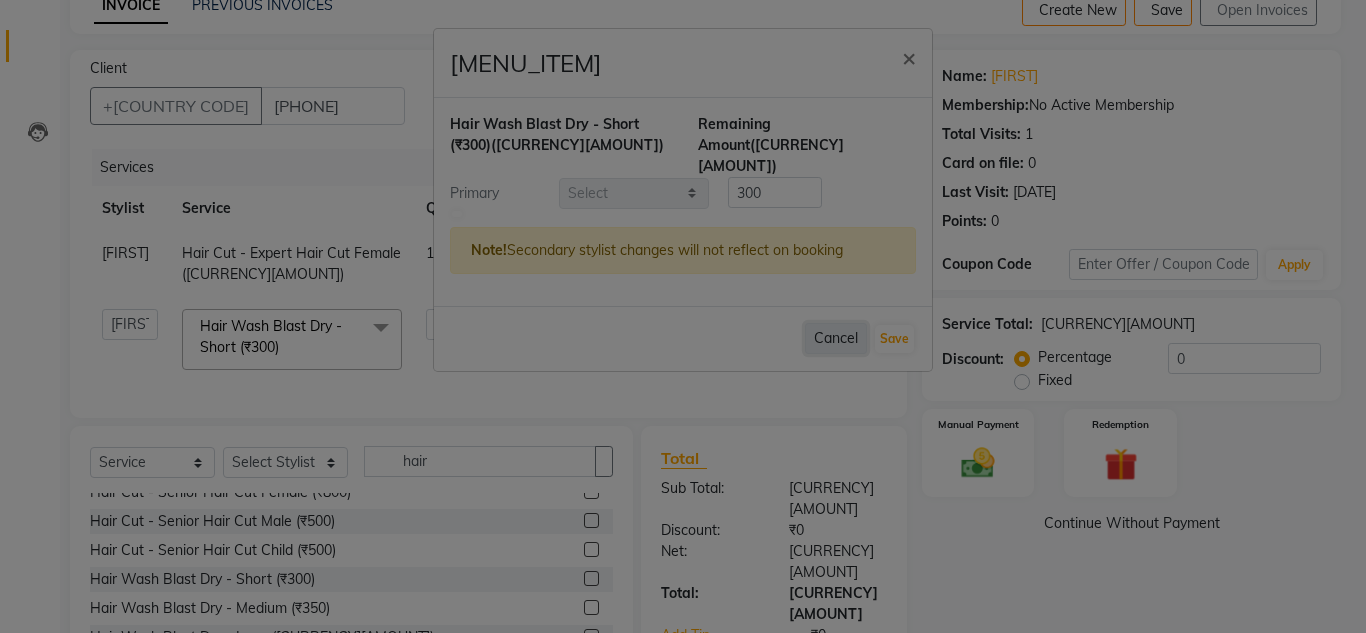 click on "Cancel" at bounding box center (836, 338) 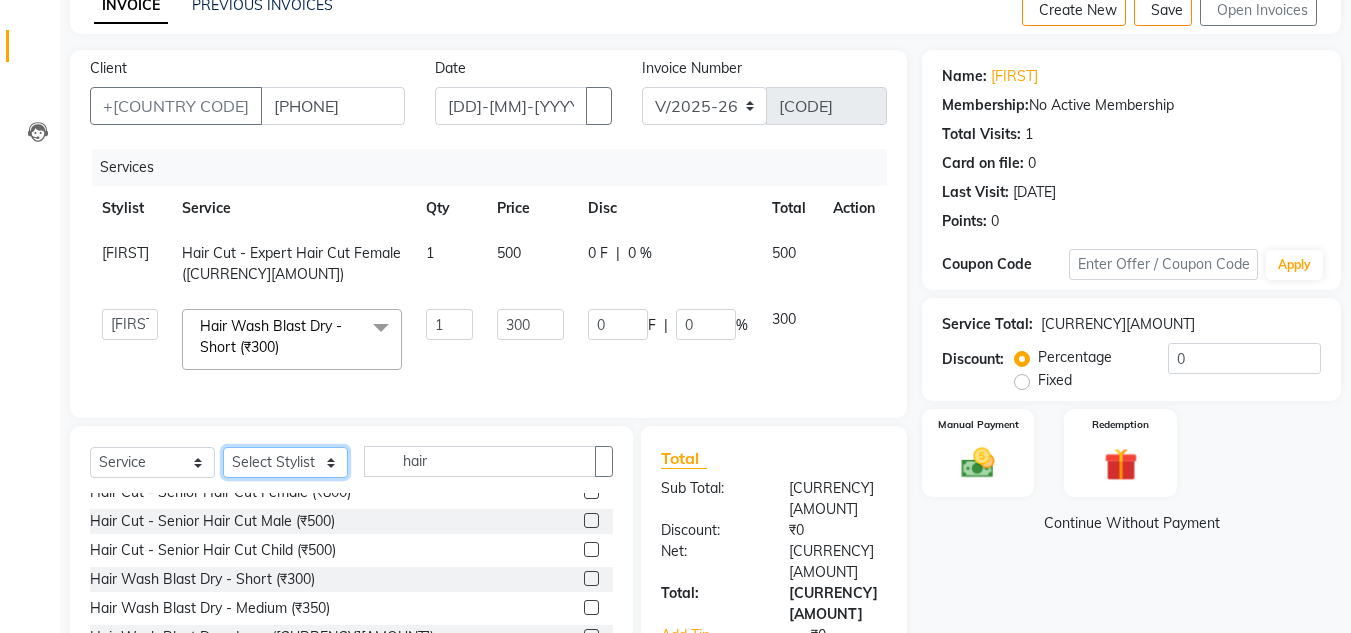 click on "Select Stylist [NAME]   [NAME] [NAME] [NAME]  [NAME]   [FIRST] [LAST]  [NAME]" at bounding box center [285, 462] 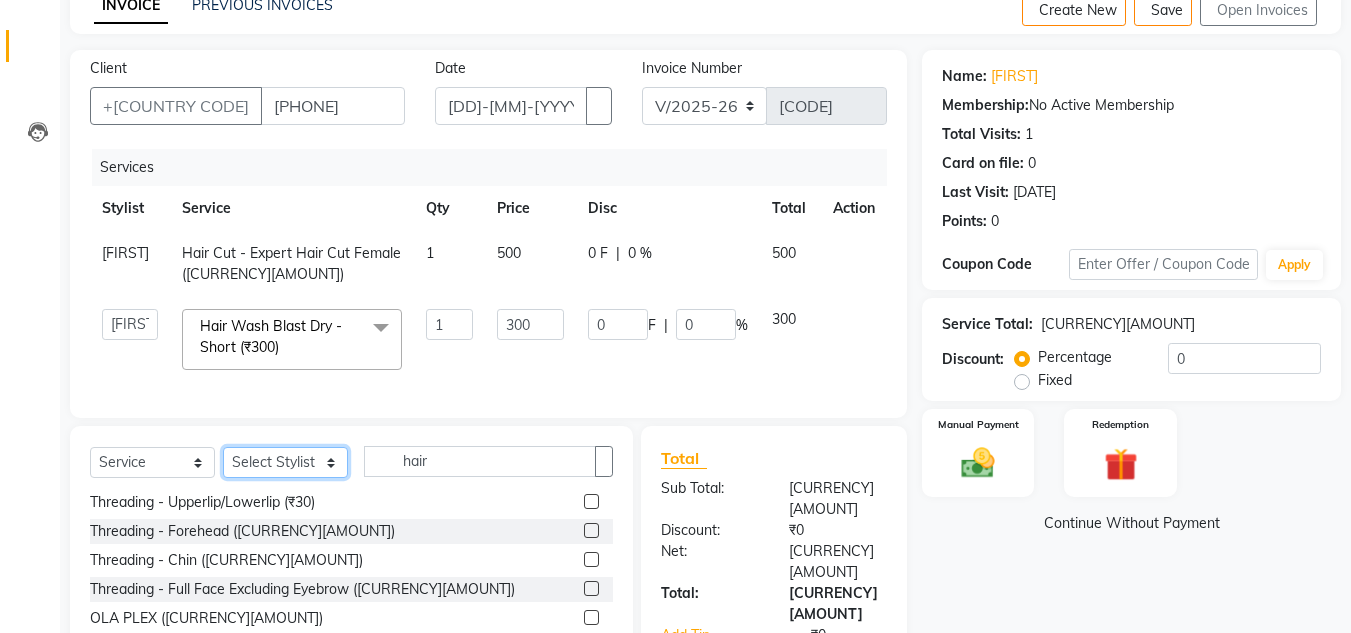 scroll, scrollTop: 0, scrollLeft: 0, axis: both 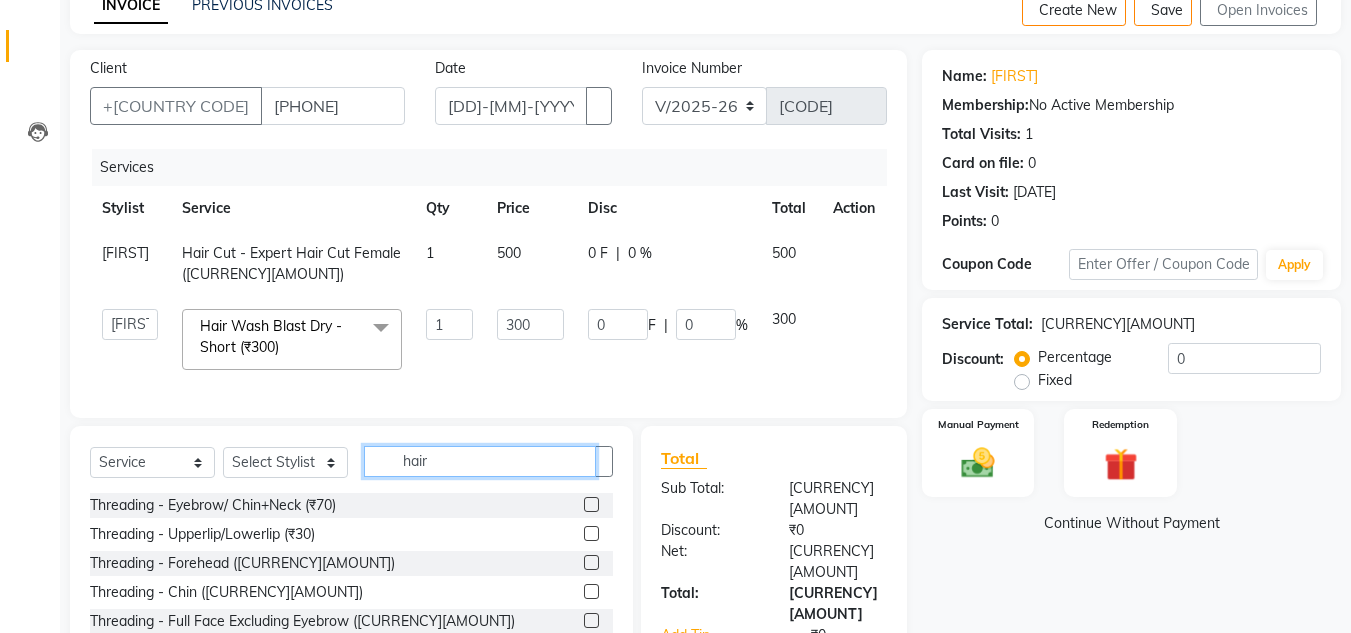 click on "hair" at bounding box center [480, 461] 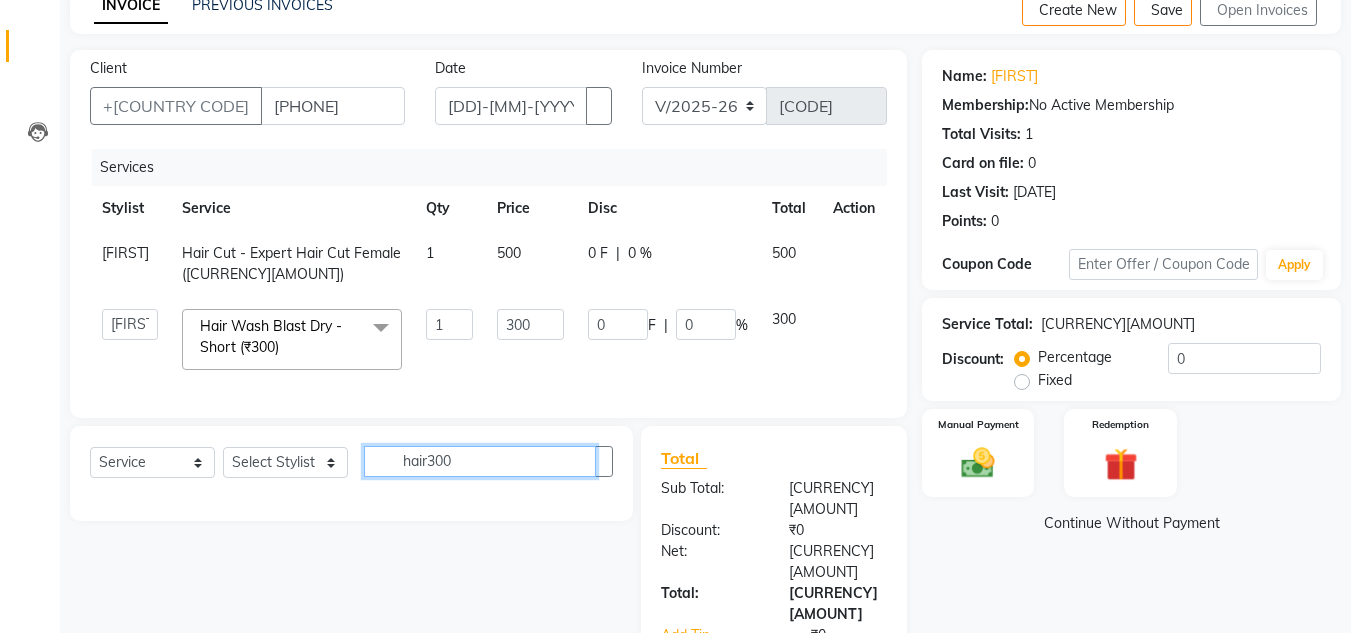 click on "hair300" at bounding box center [480, 461] 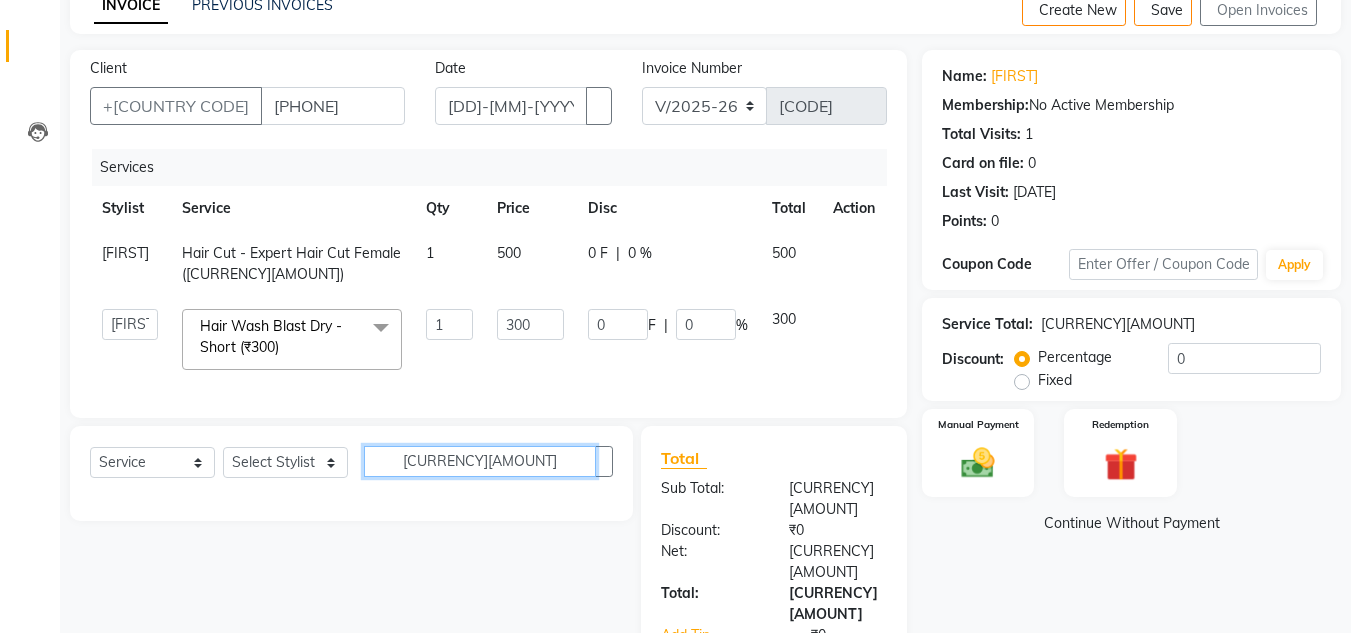 click on "[CURRENCY][AMOUNT]" at bounding box center [480, 461] 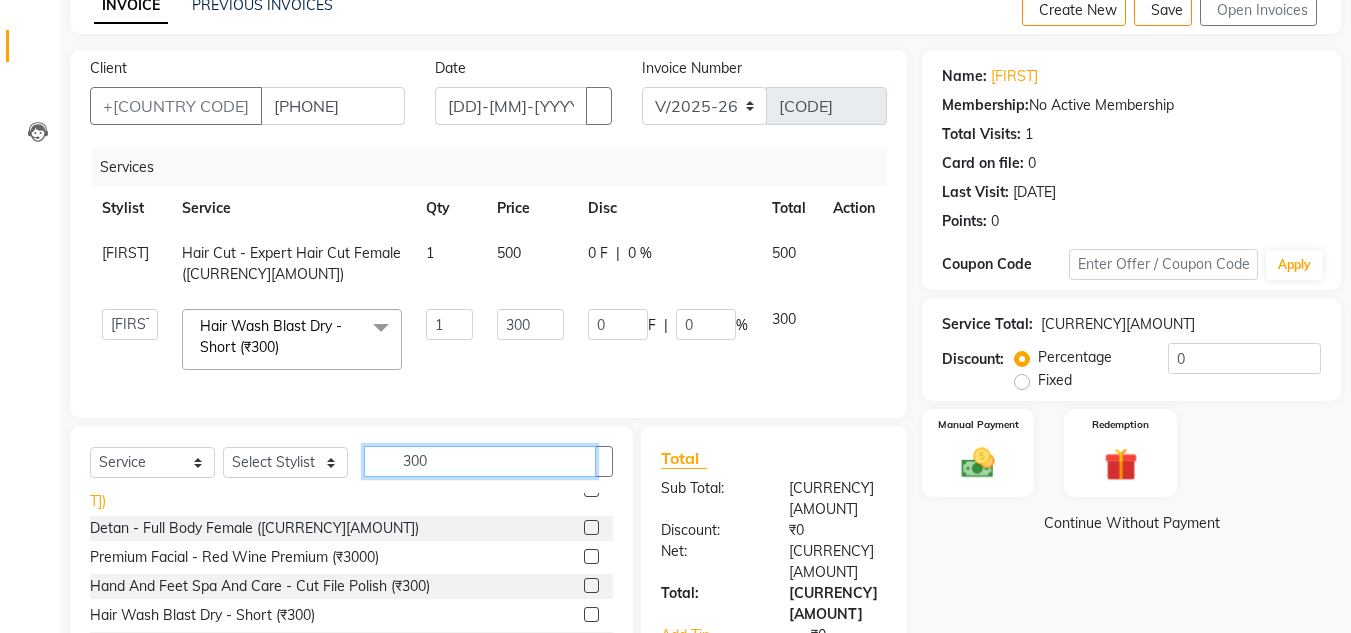 scroll, scrollTop: 100, scrollLeft: 0, axis: vertical 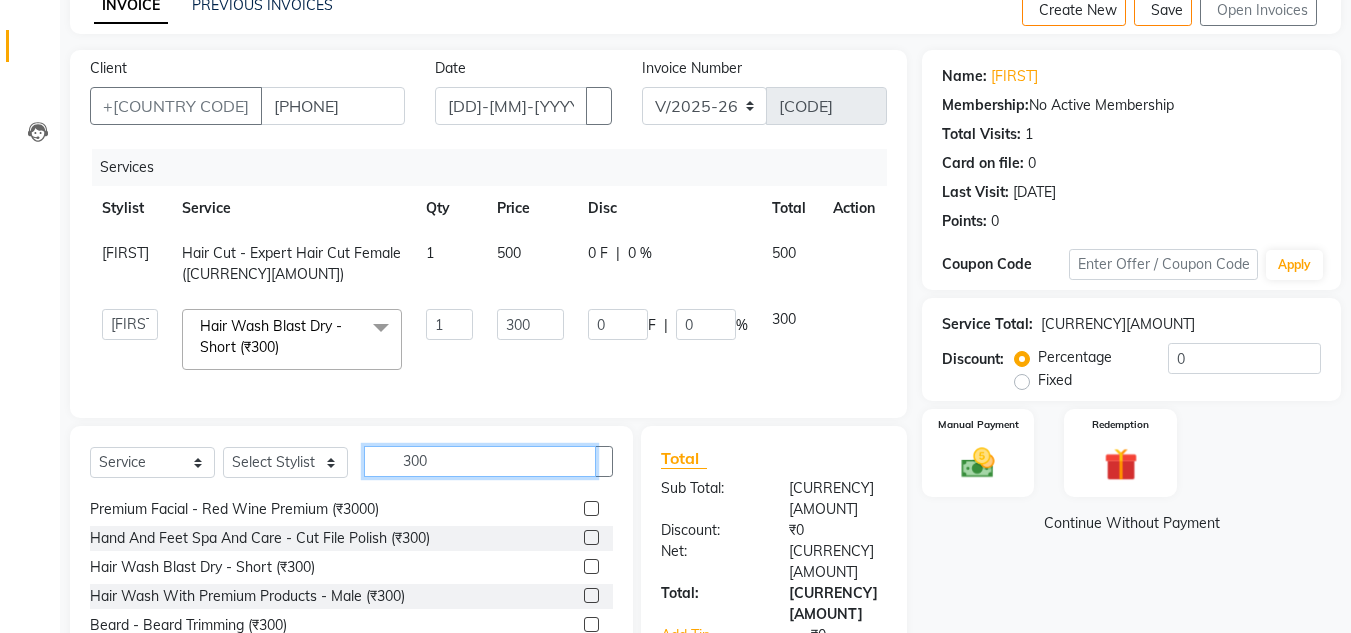 type on "300" 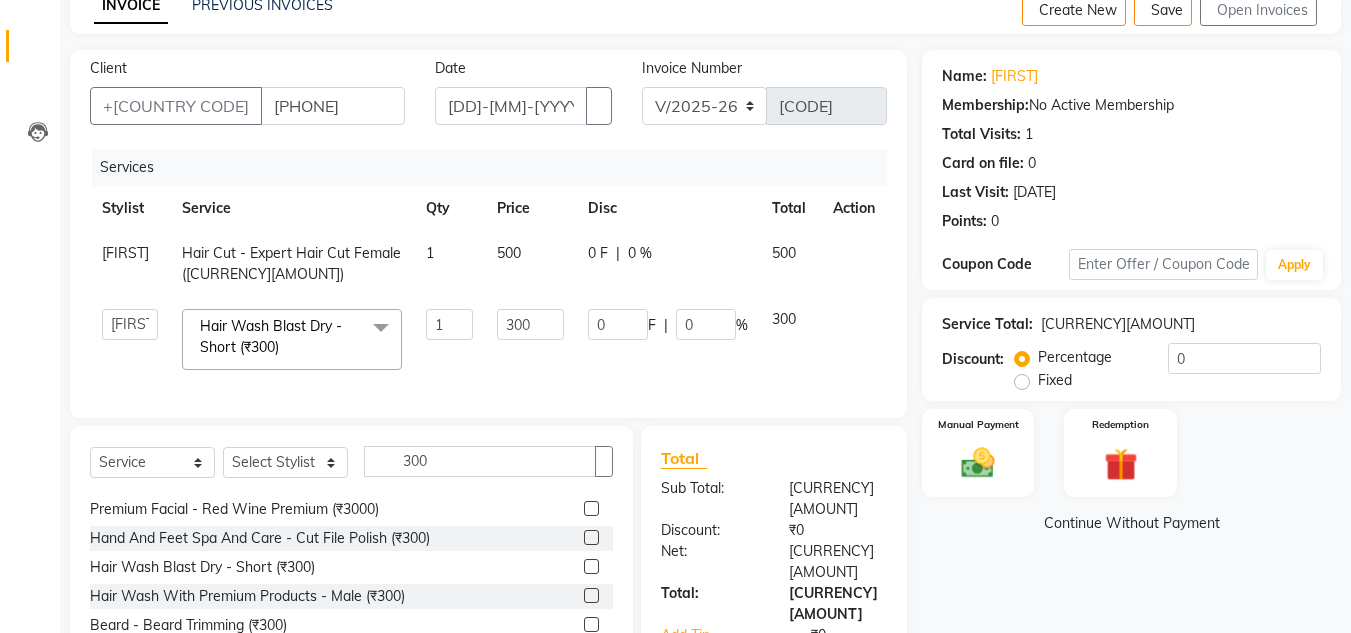 click at bounding box center [591, 566] 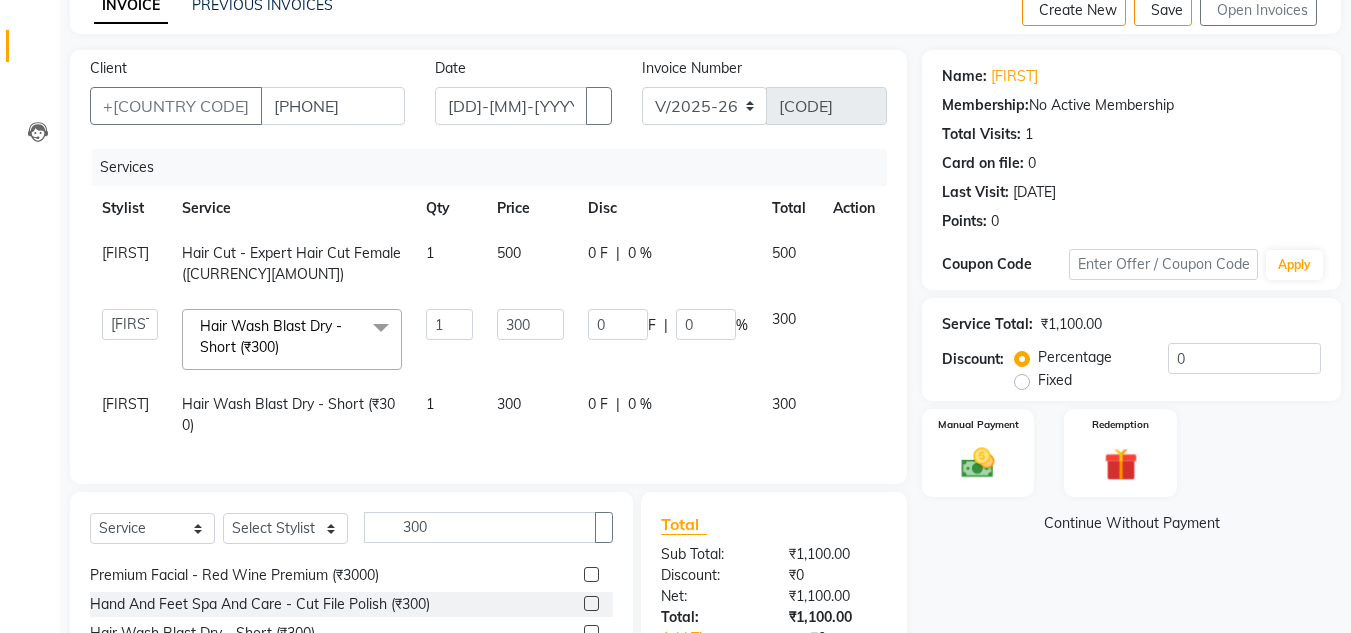 click at bounding box center (841, 243) 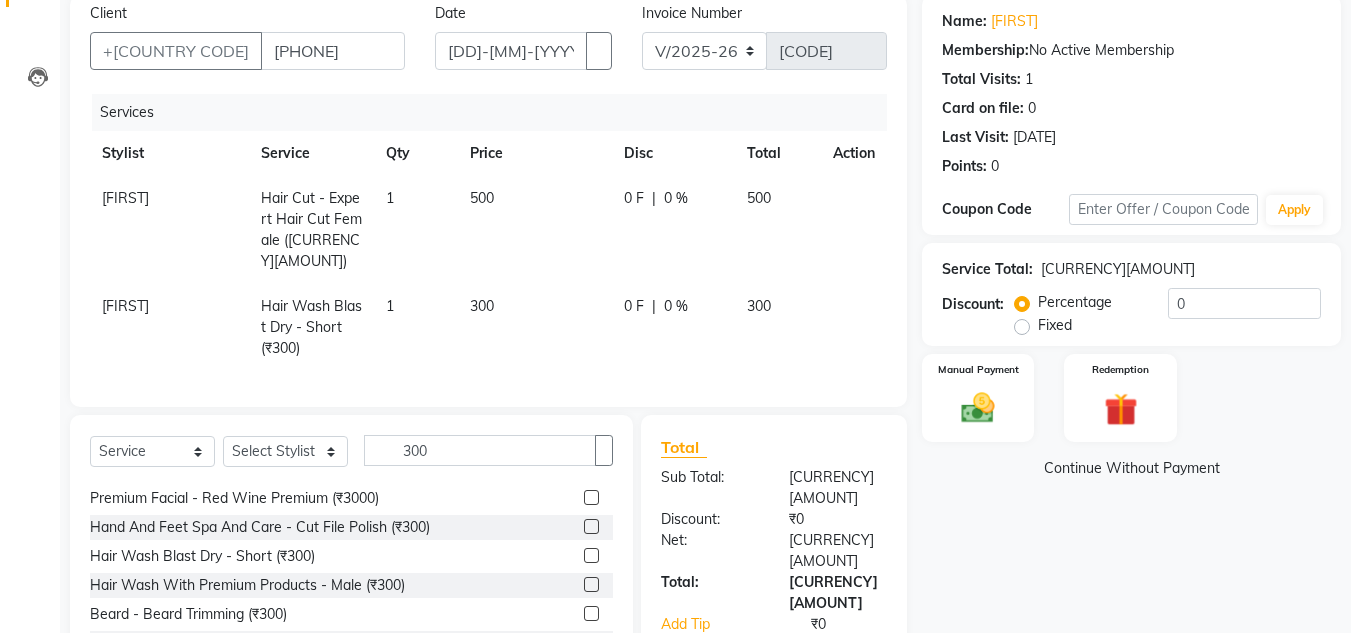 scroll, scrollTop: 200, scrollLeft: 0, axis: vertical 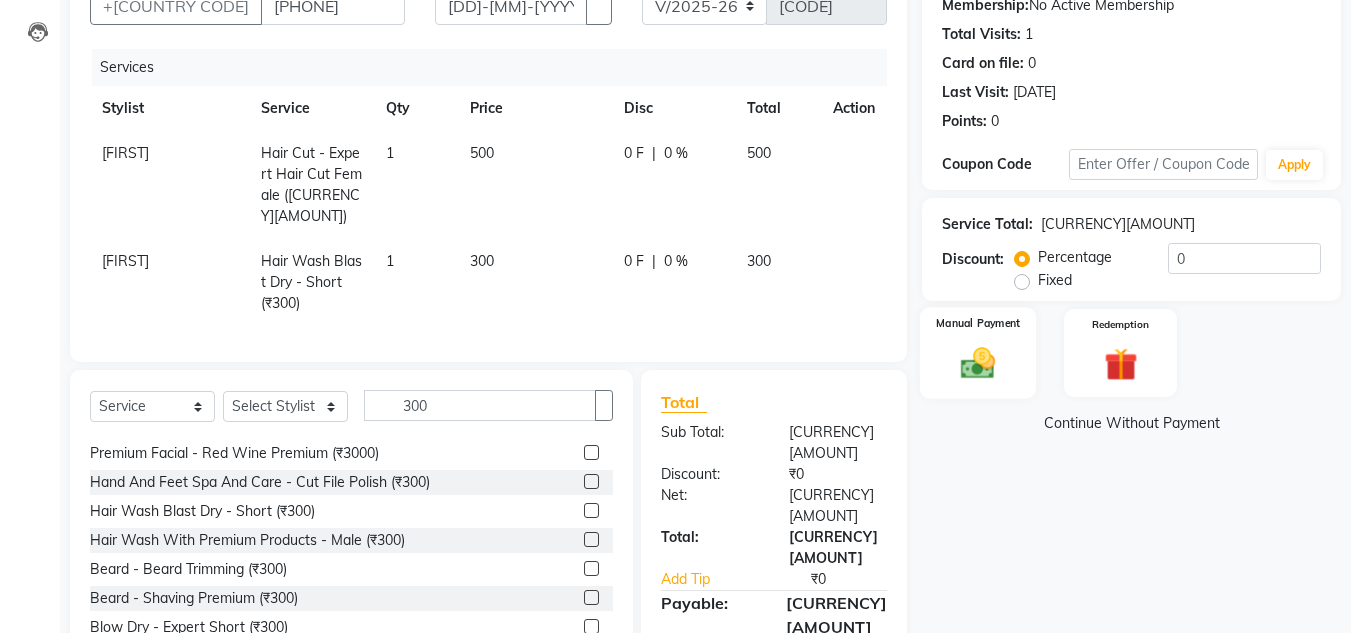 click on "Manual Payment" at bounding box center [978, 323] 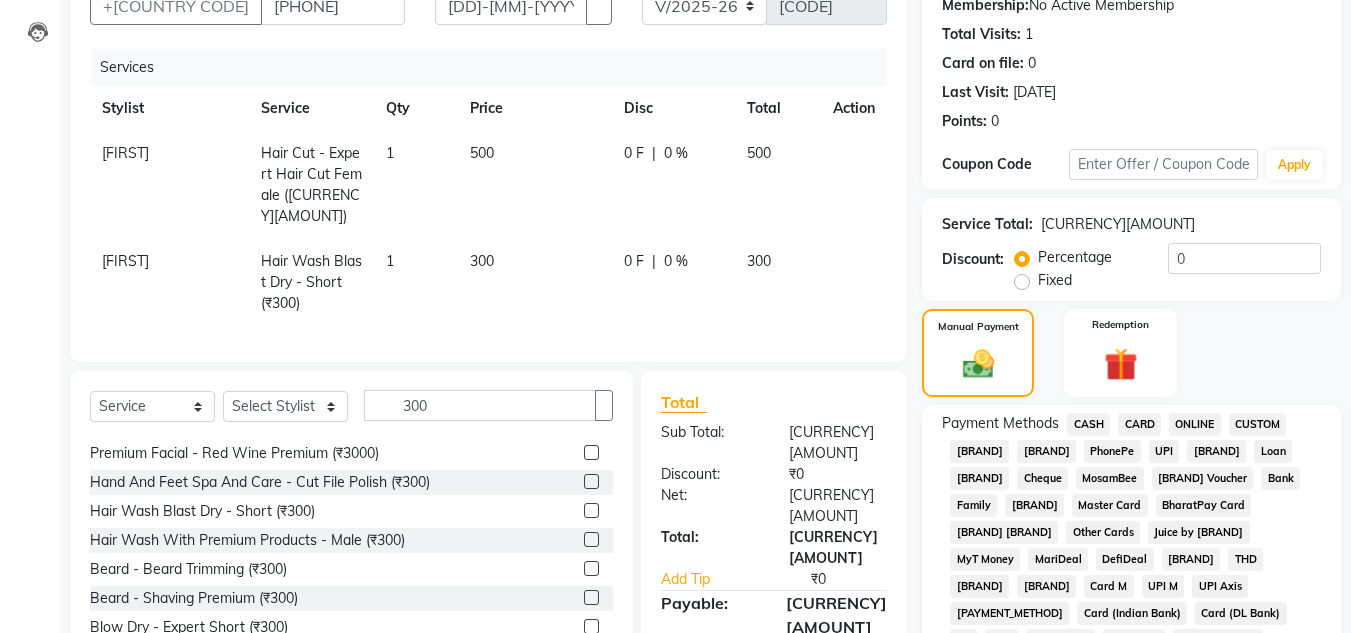 click on "[BRAND]" at bounding box center (1088, 424) 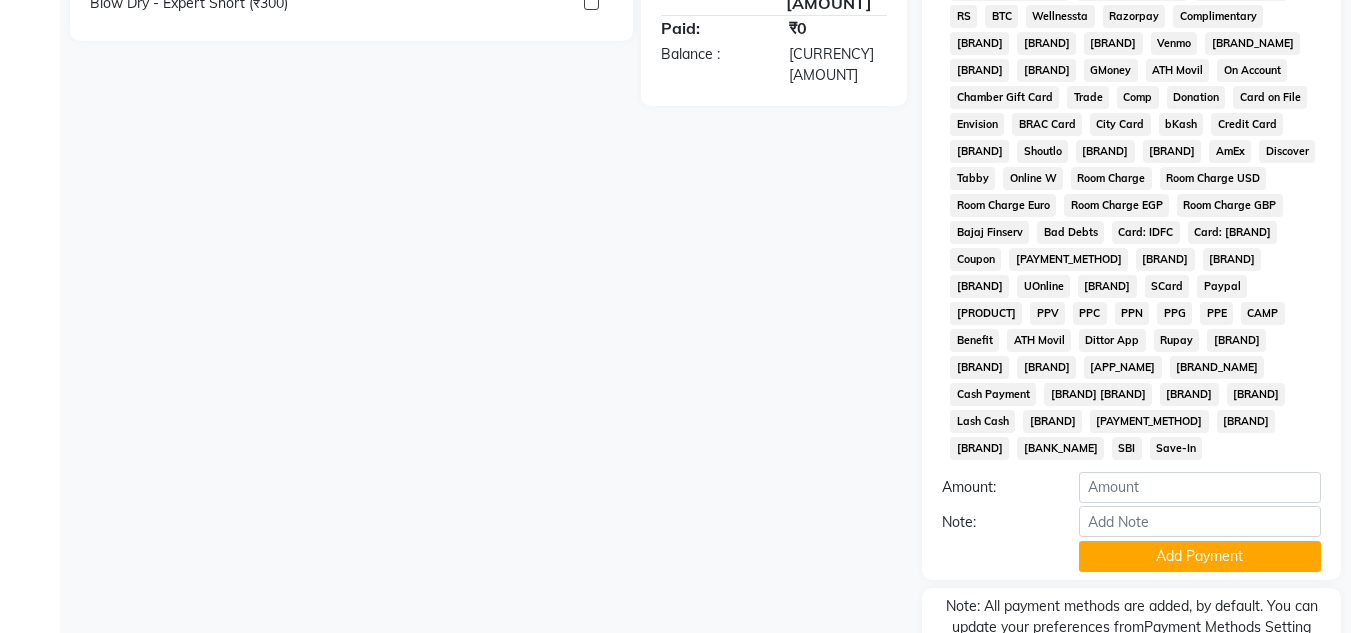 scroll, scrollTop: 869, scrollLeft: 0, axis: vertical 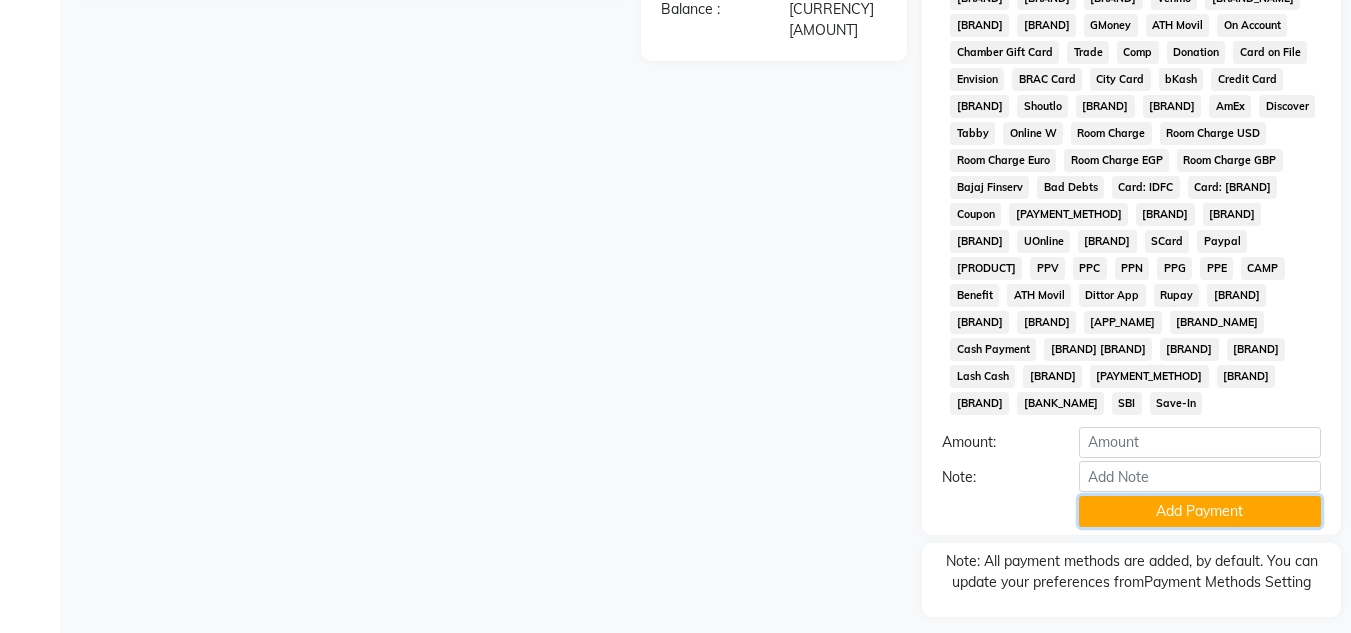 click on "Add Payment" at bounding box center [1200, 511] 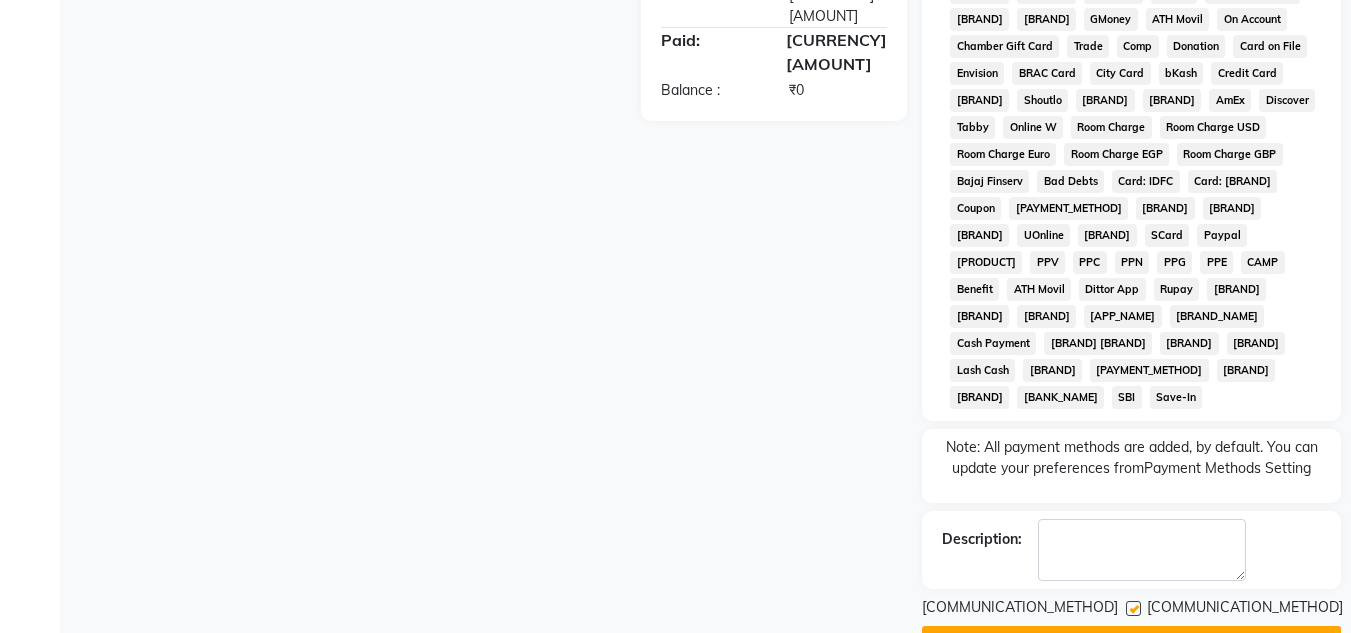 scroll, scrollTop: 876, scrollLeft: 0, axis: vertical 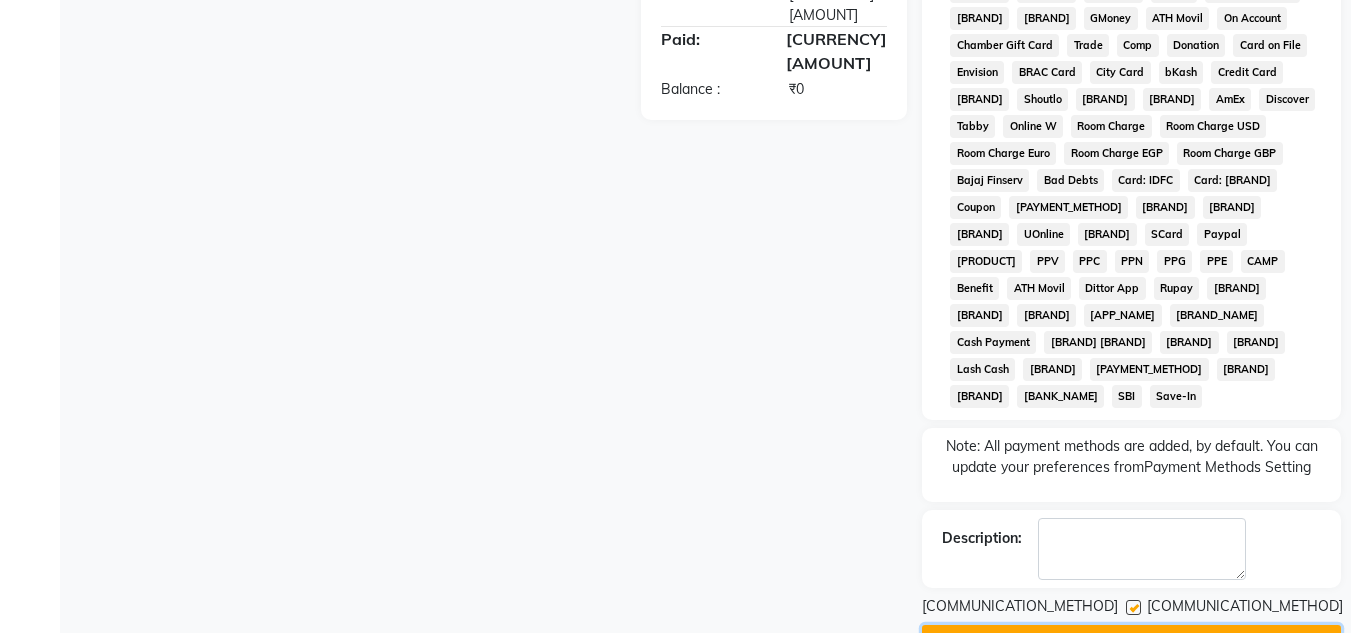 click on "Checkout" at bounding box center (1131, 640) 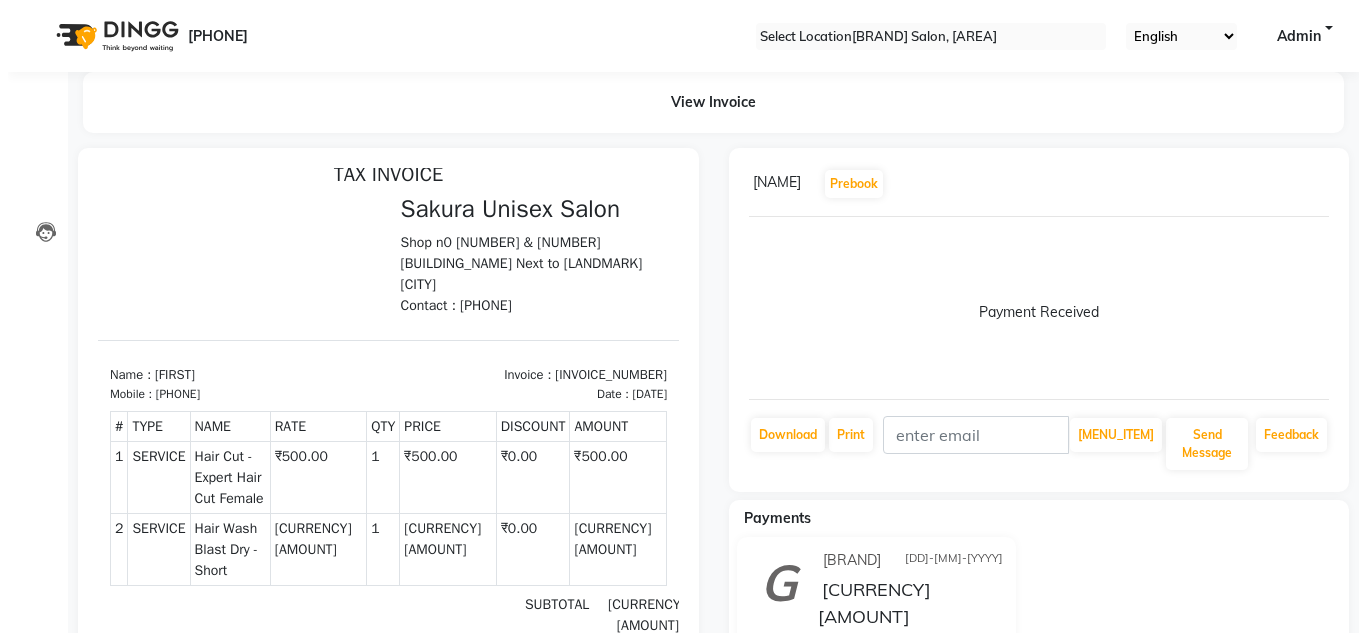 scroll, scrollTop: 16, scrollLeft: 0, axis: vertical 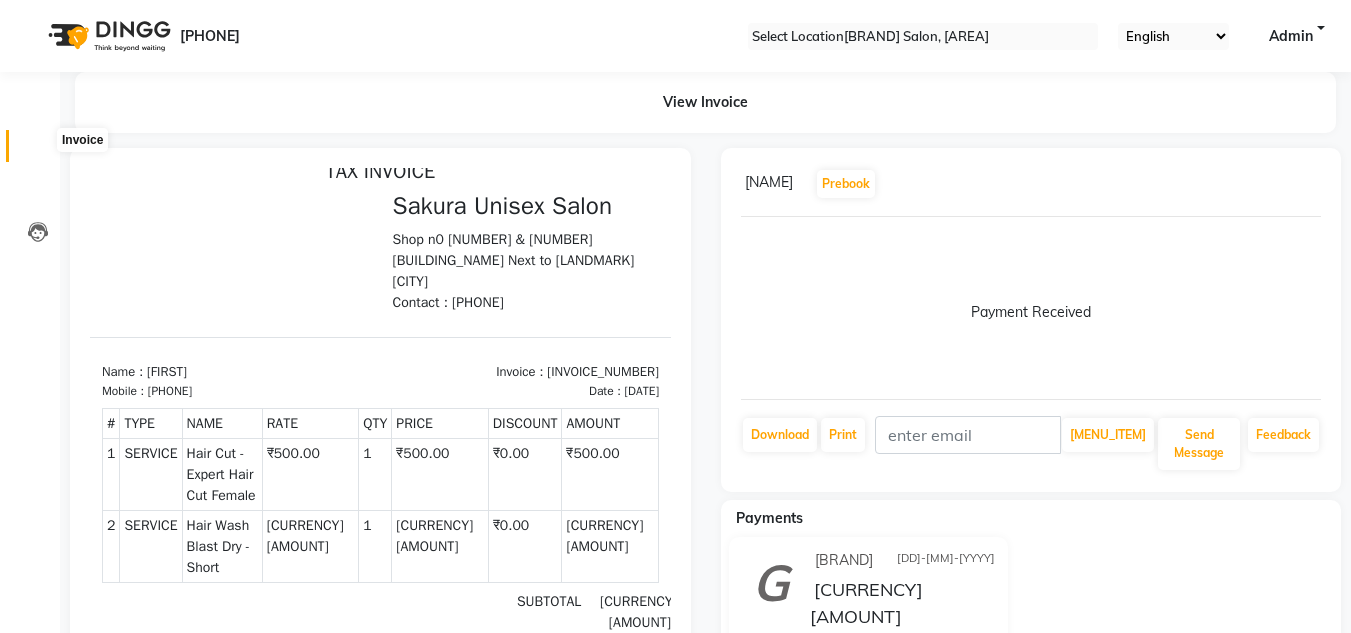 click at bounding box center (38, 151) 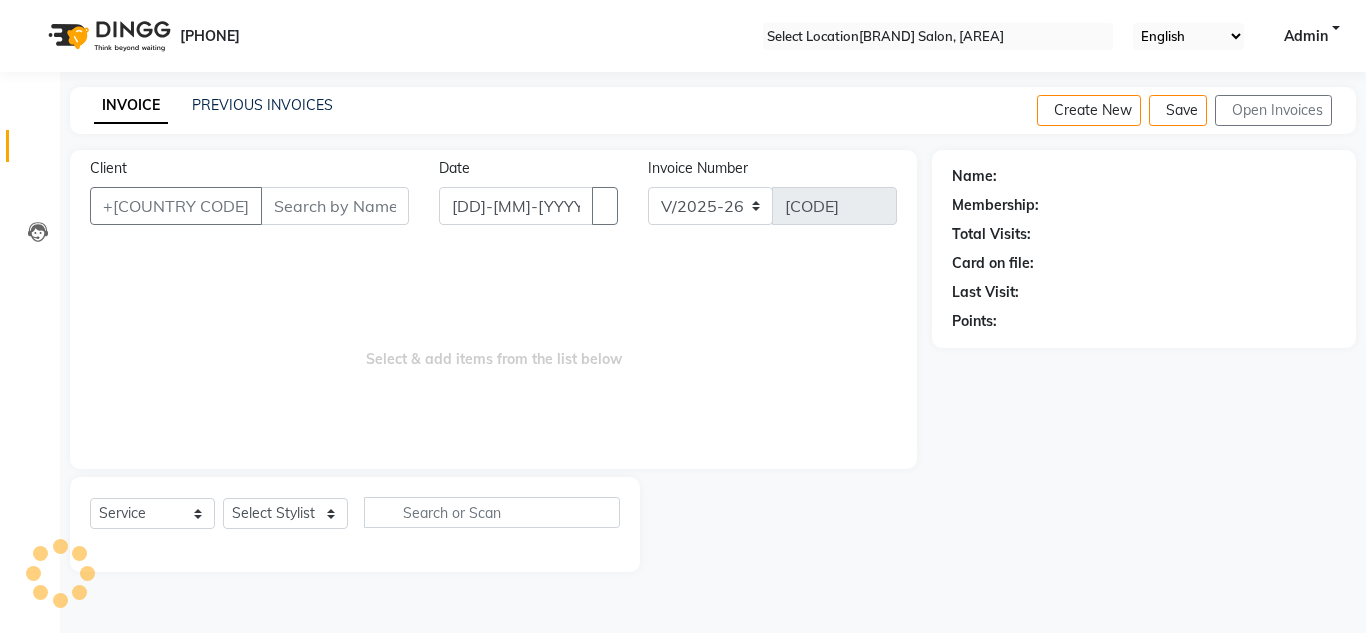 drag, startPoint x: 179, startPoint y: 201, endPoint x: 169, endPoint y: 197, distance: 10.770329 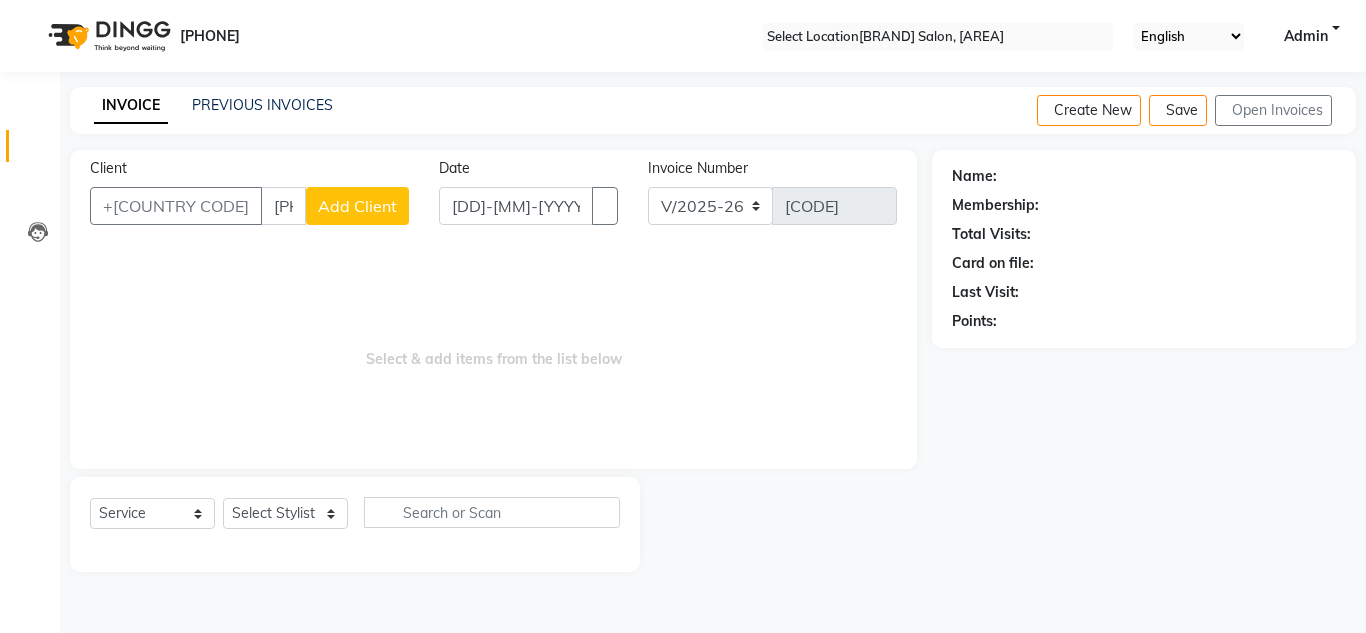 type on "[PHONE]" 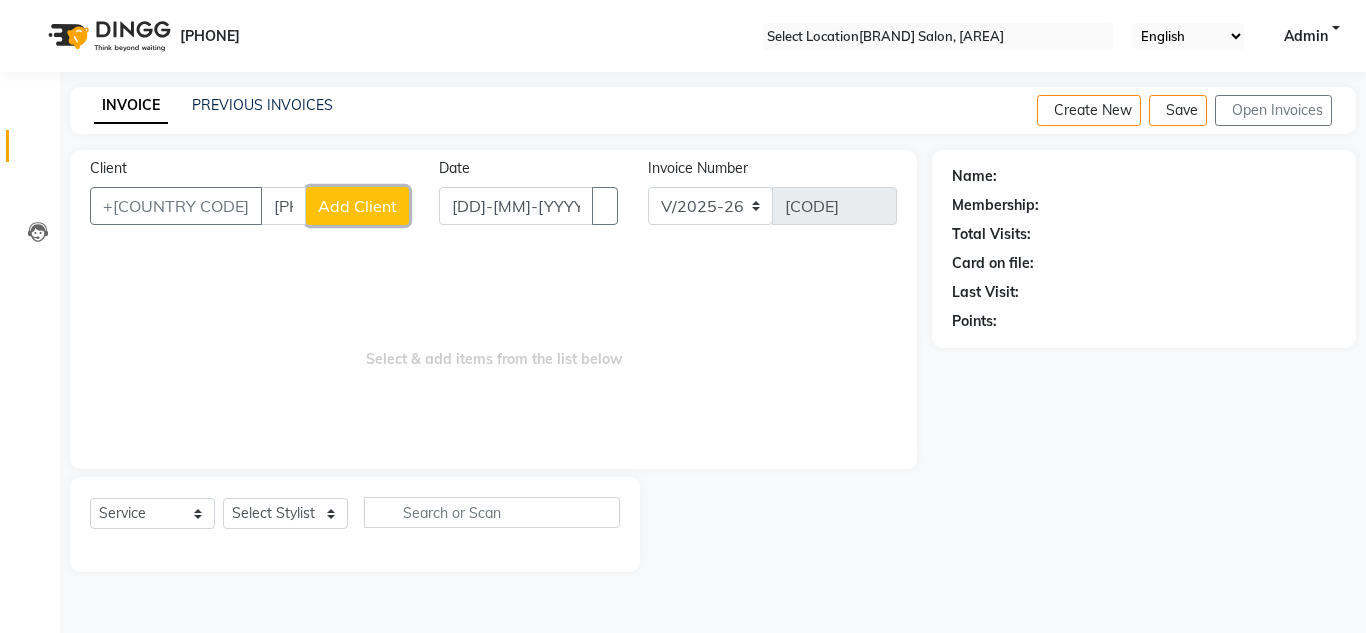 click on "Add Client" at bounding box center (357, 206) 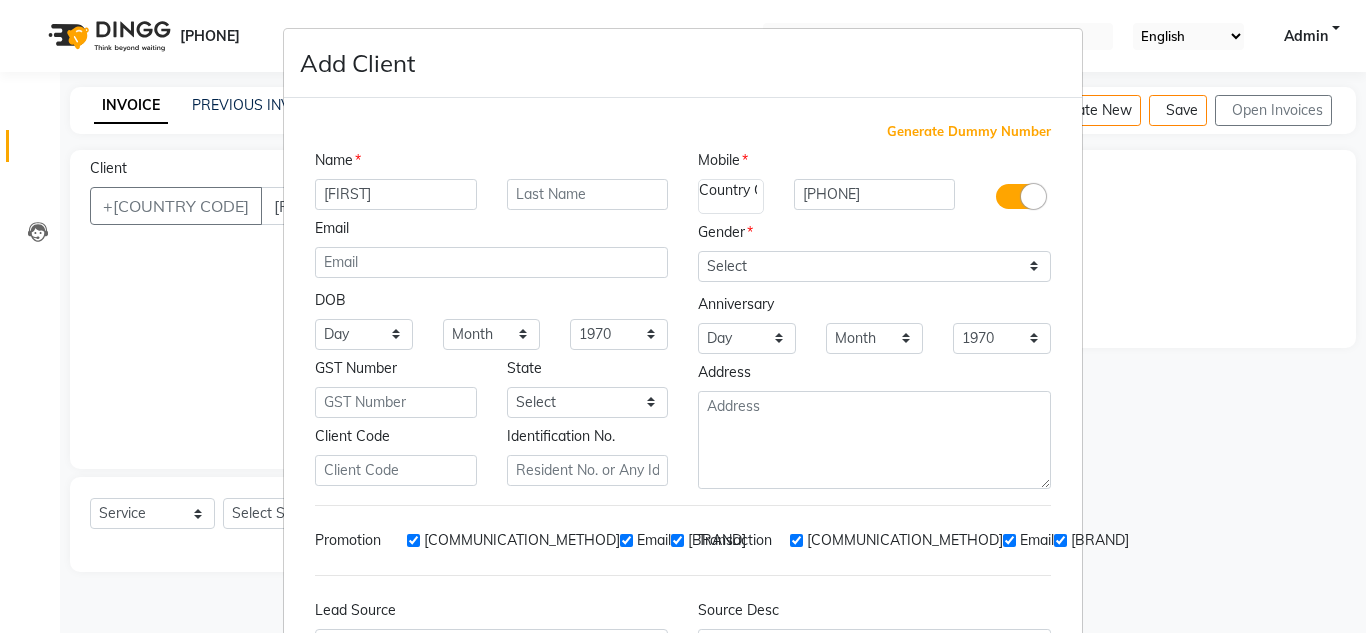 type on "[FIRST]" 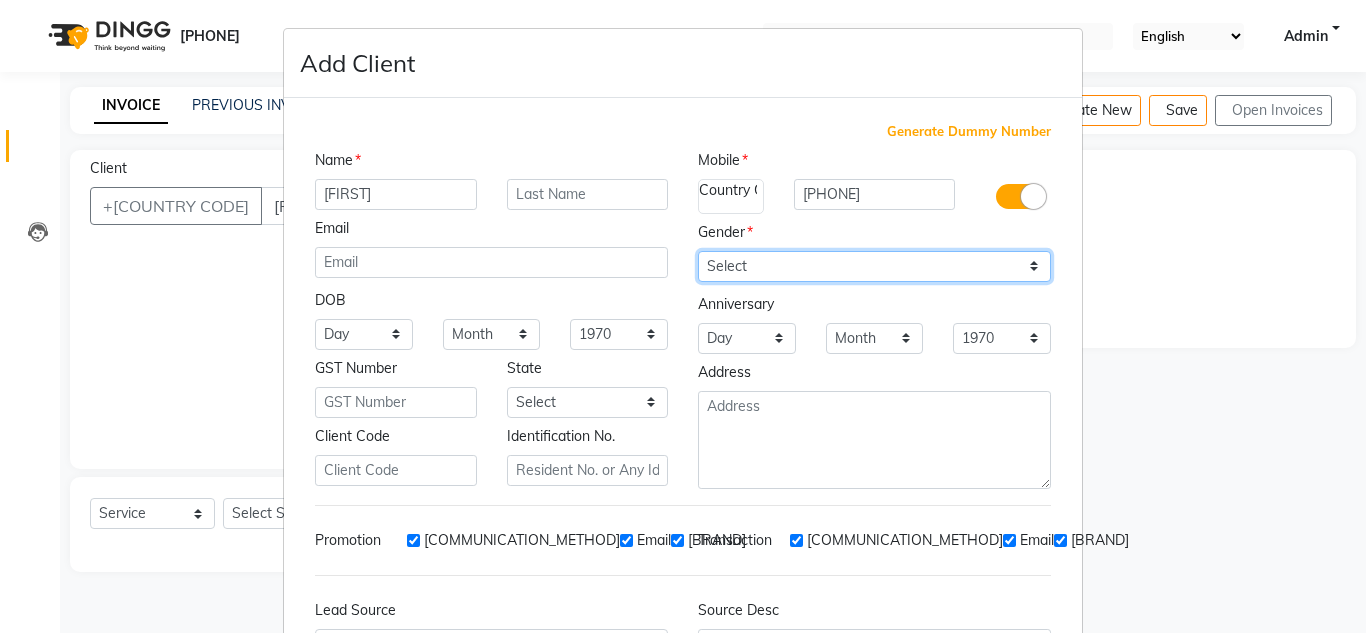 click on "Select Male Female Other Prefer Not To Say" at bounding box center (874, 266) 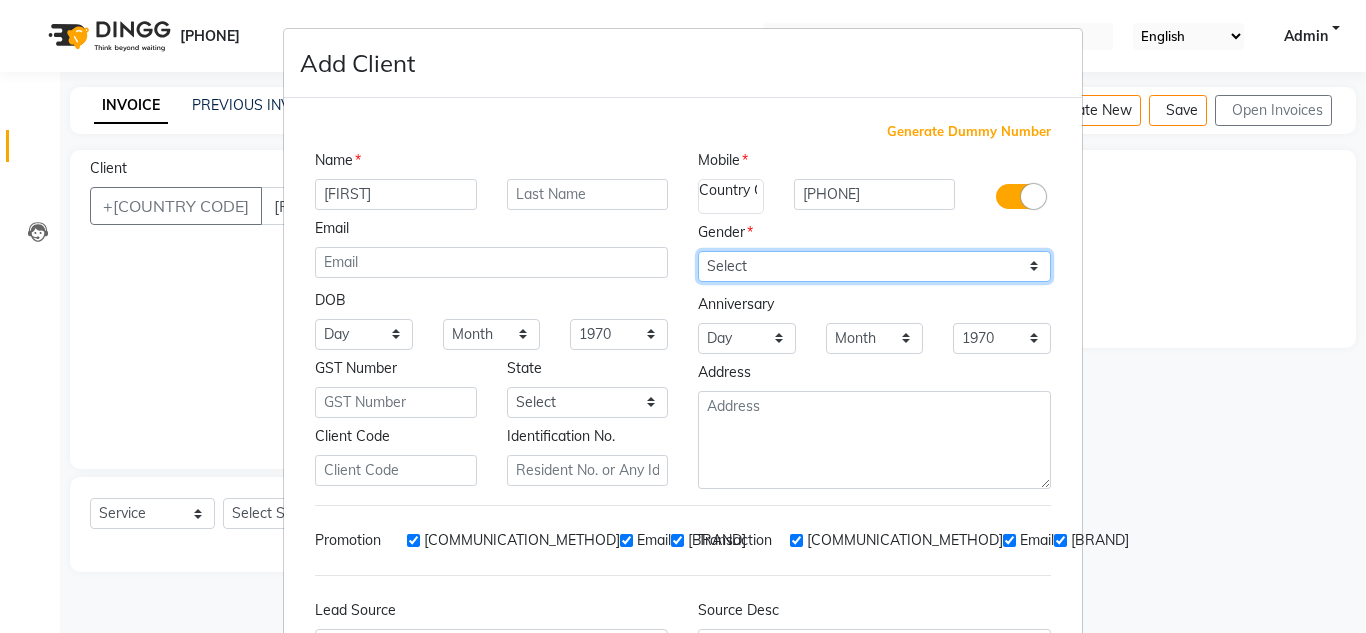 select on "[GENDER]" 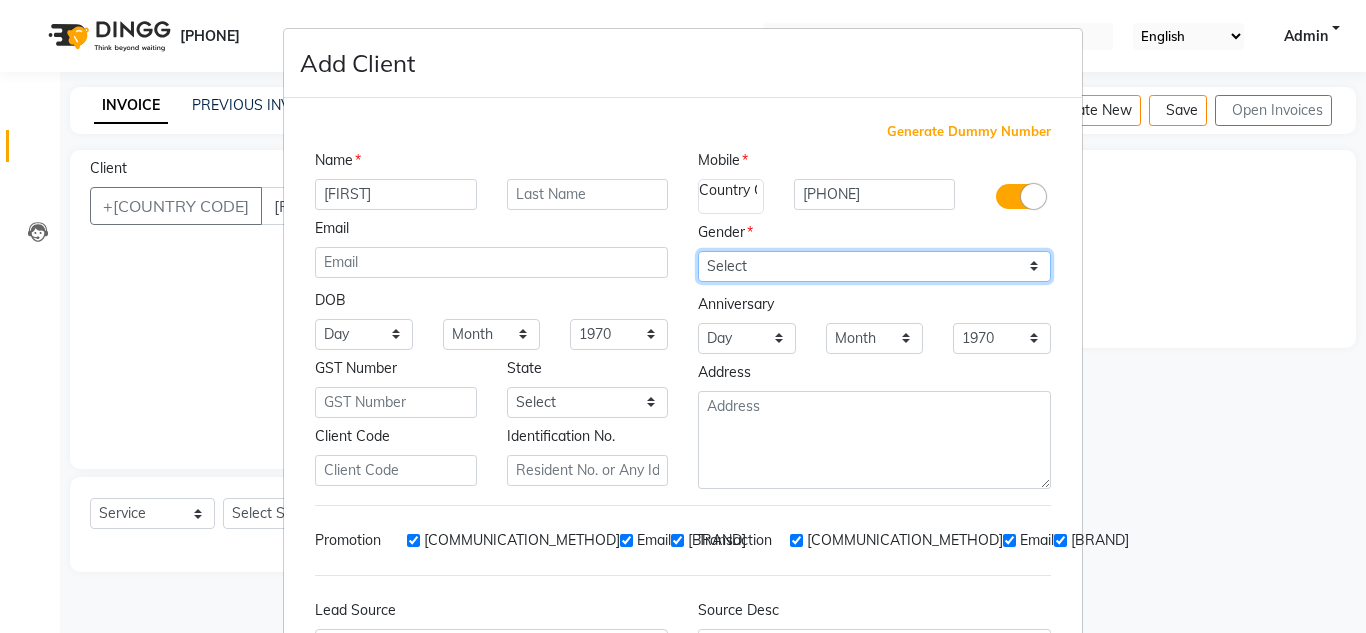 click on "Select Male Female Other Prefer Not To Say" at bounding box center (874, 266) 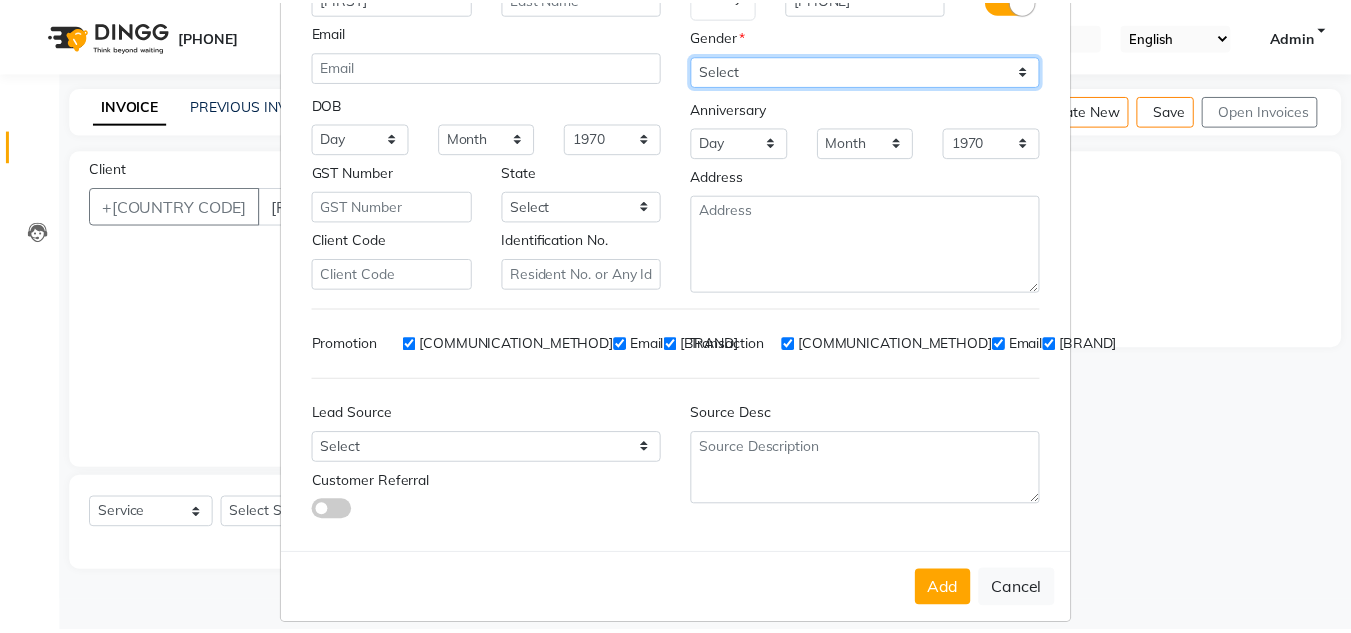 scroll, scrollTop: 216, scrollLeft: 0, axis: vertical 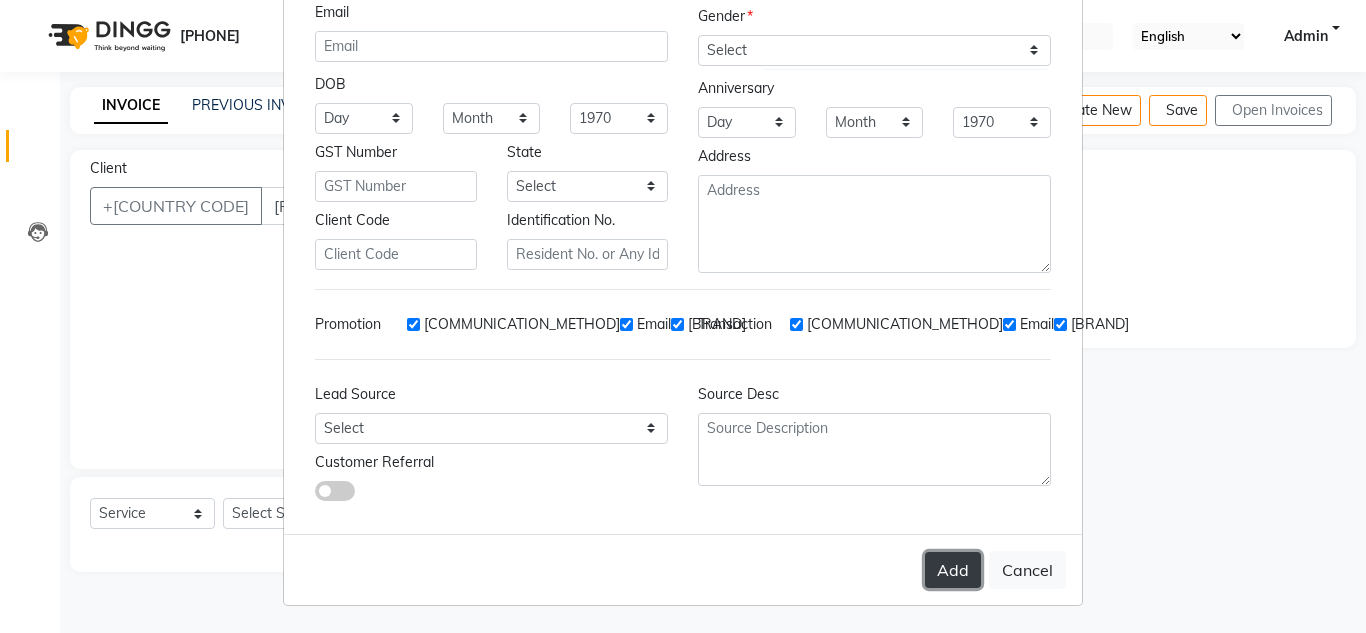 click on "Add" at bounding box center (953, 570) 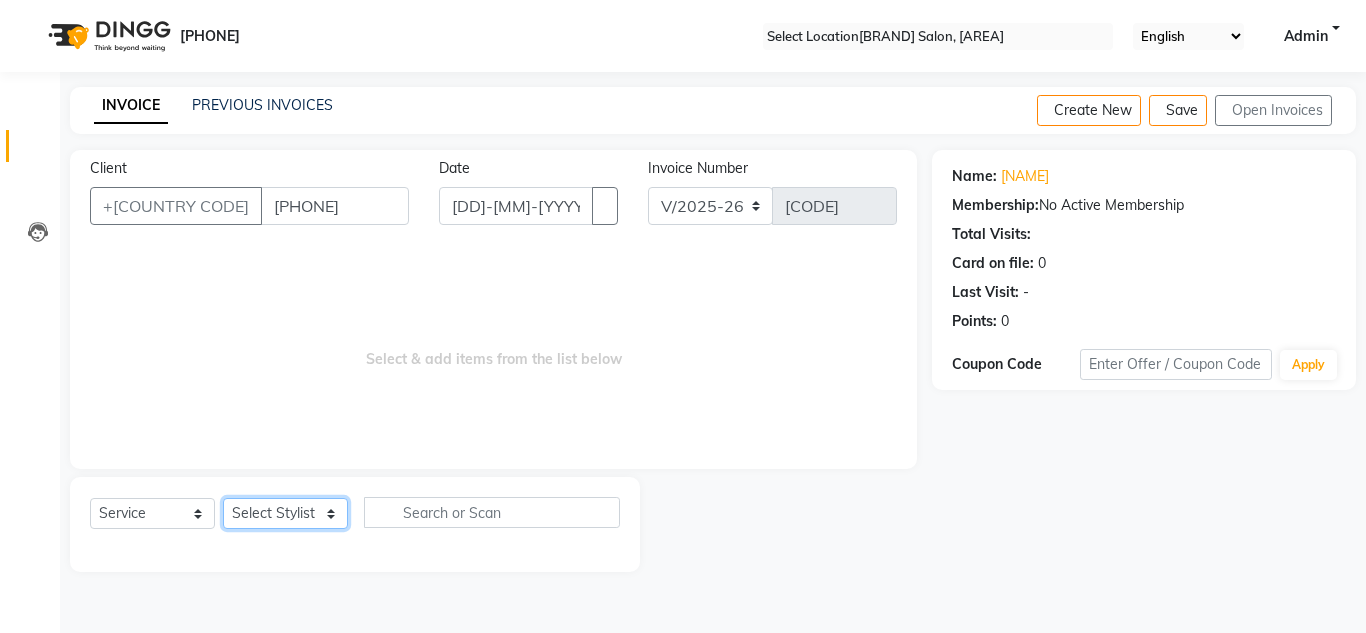 click on "Select Stylist [NAME]   [NAME] [NAME] [NAME]  [NAME]   [FIRST] [LAST]  [NAME]" at bounding box center (285, 513) 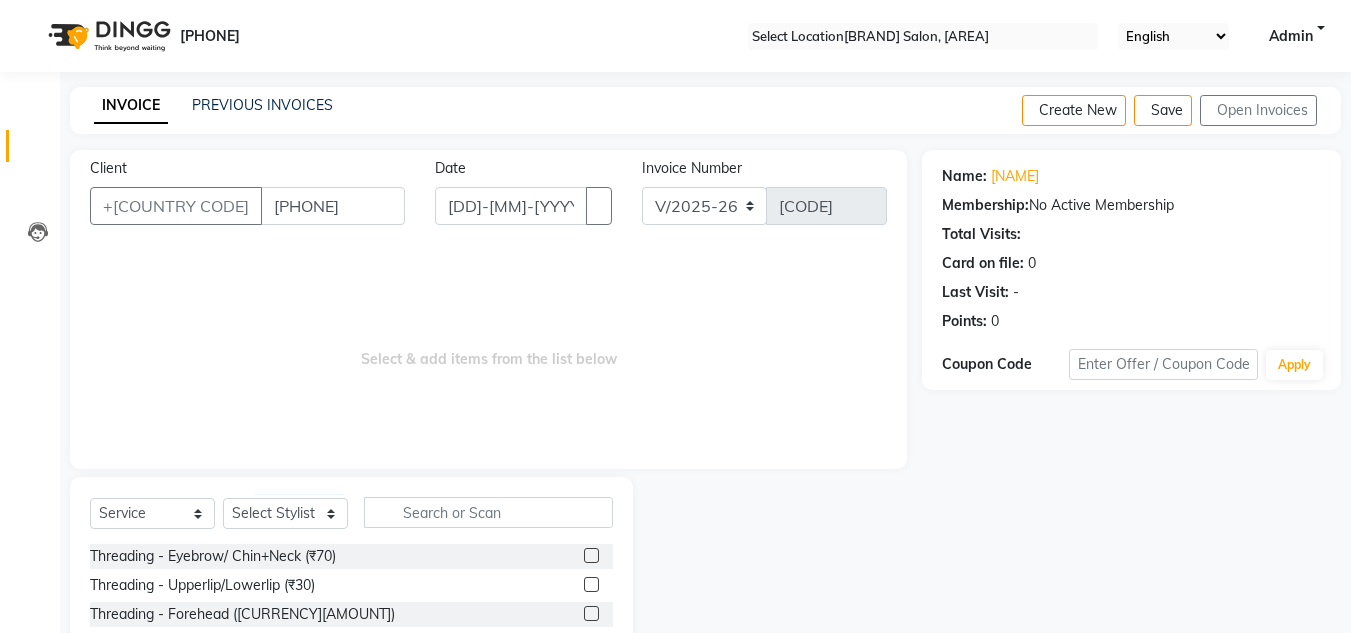 click at bounding box center (591, 555) 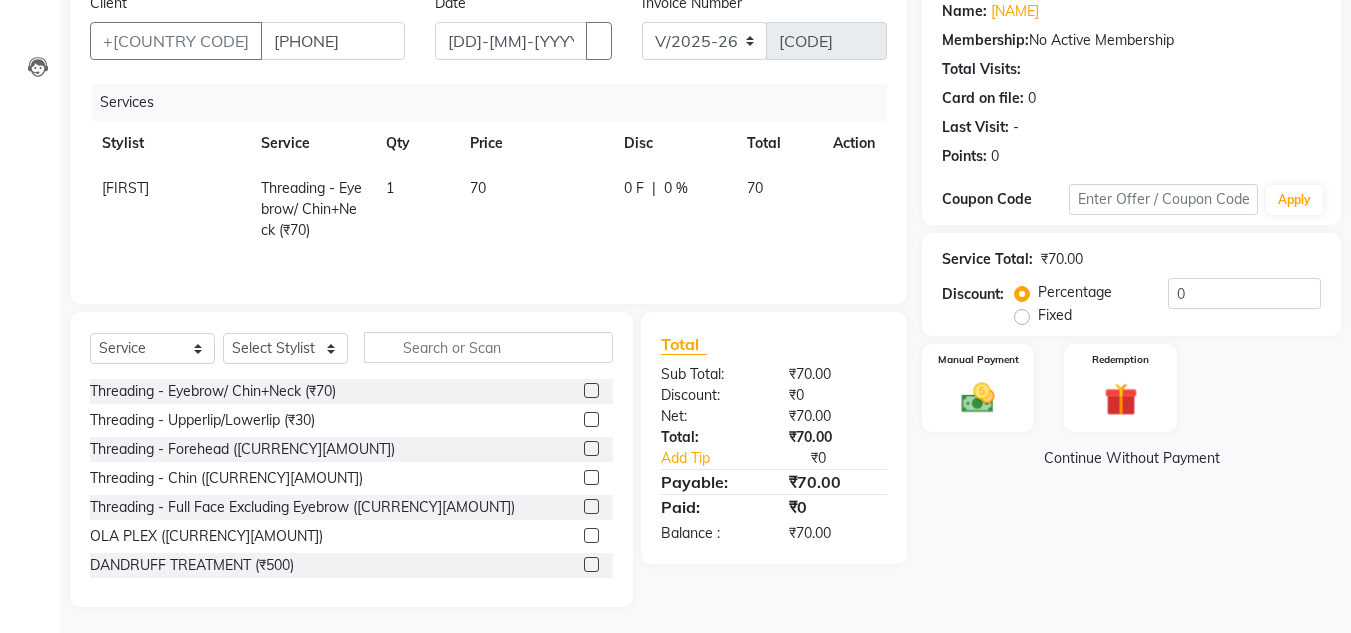 scroll, scrollTop: 168, scrollLeft: 0, axis: vertical 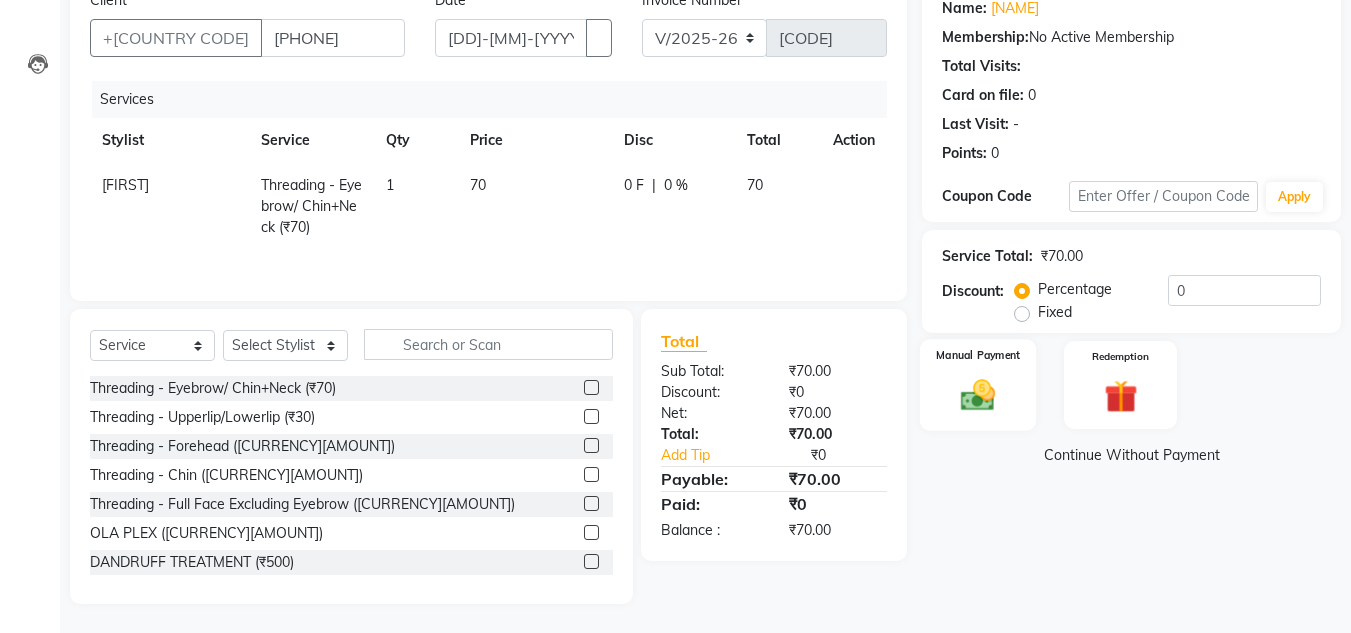 click at bounding box center (978, 395) 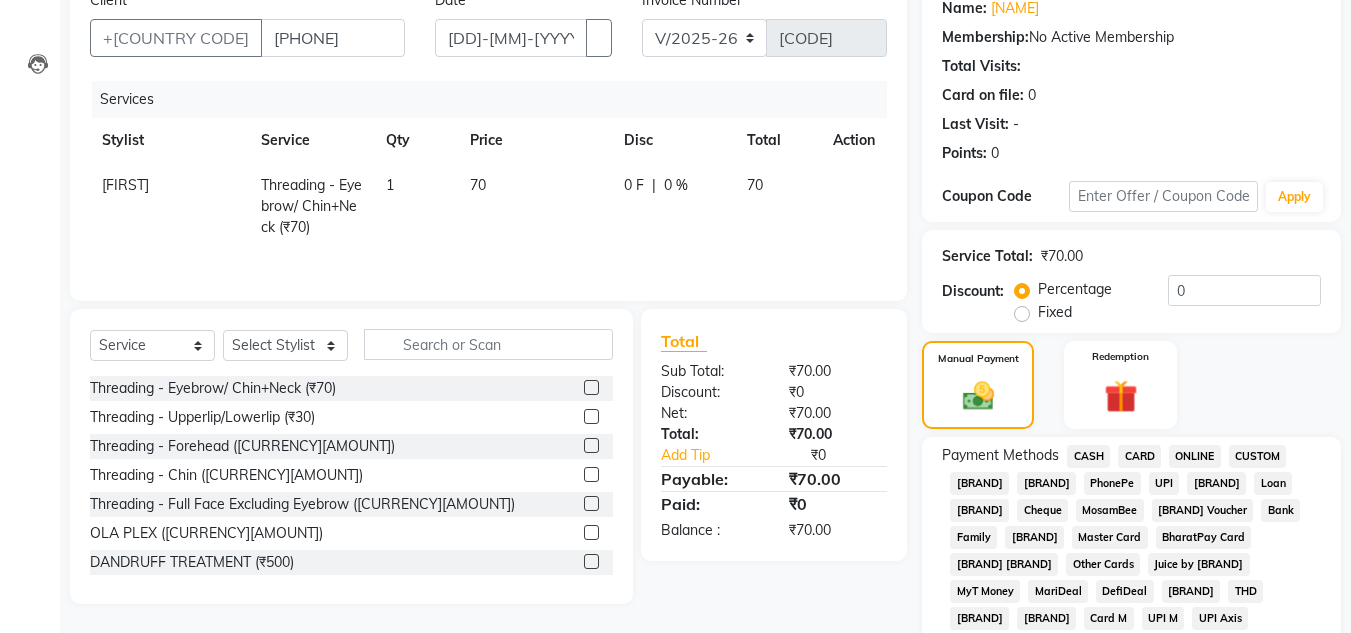 click on "[BRAND]" at bounding box center (1088, 456) 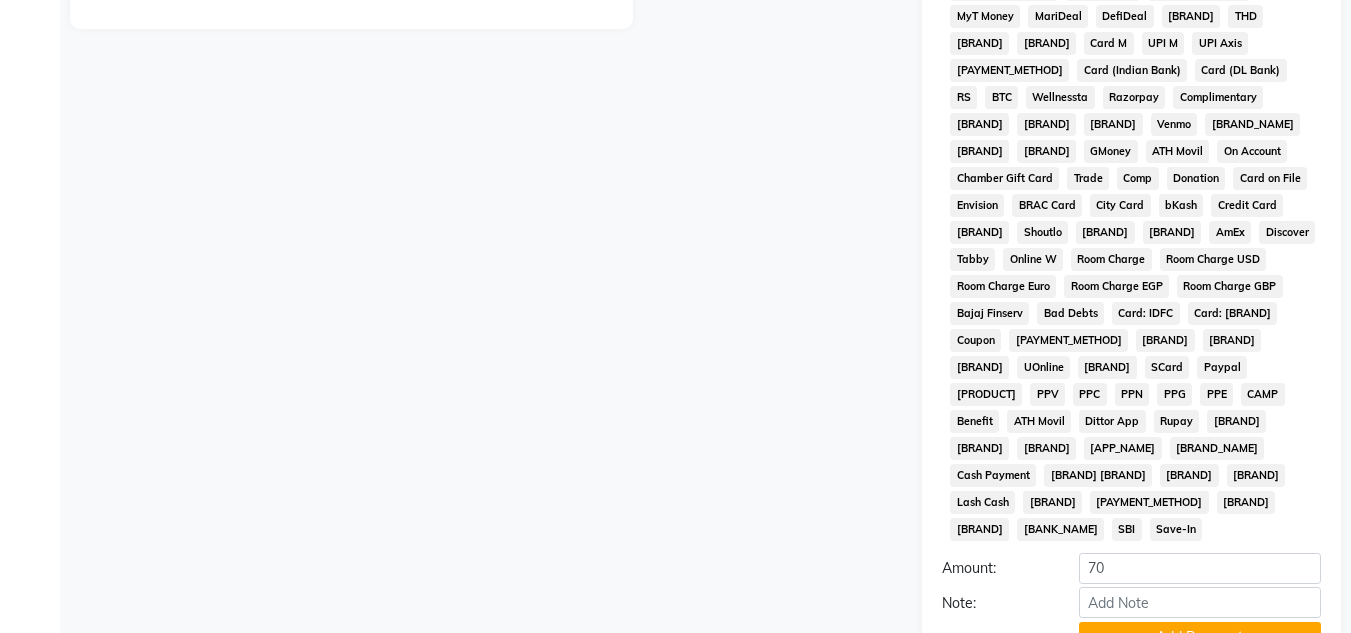 scroll, scrollTop: 768, scrollLeft: 0, axis: vertical 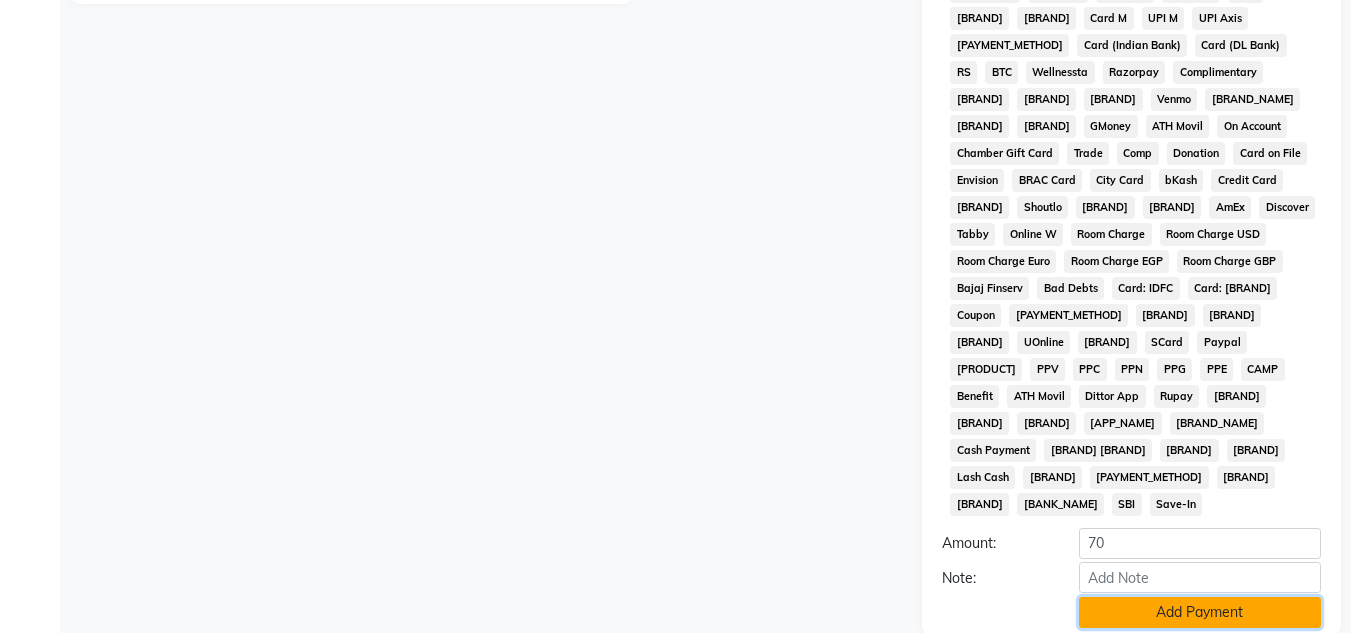 click on "Add Payment" at bounding box center (1200, 612) 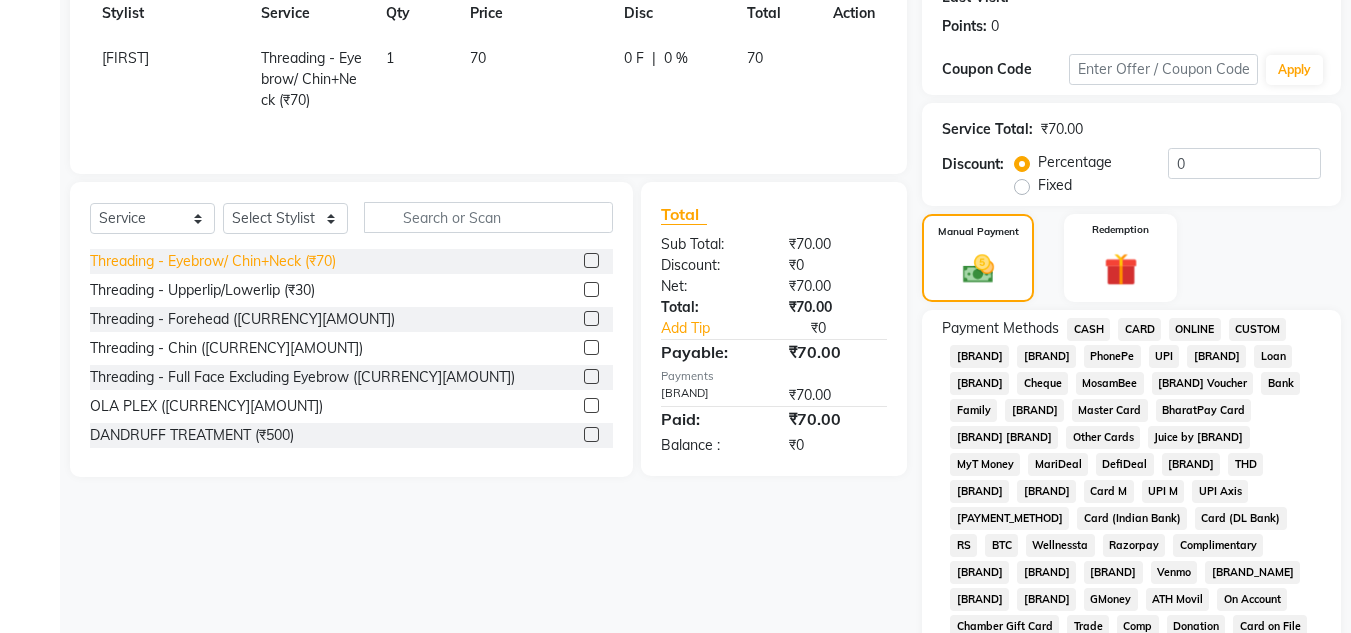 scroll, scrollTop: 276, scrollLeft: 0, axis: vertical 